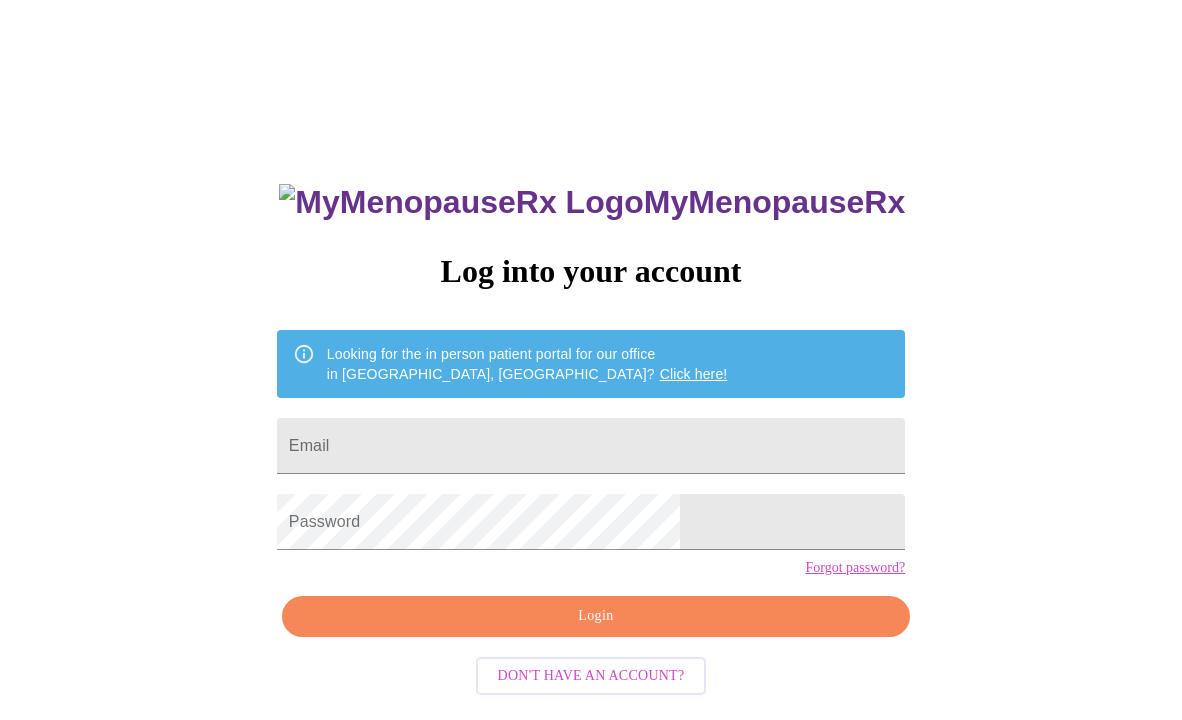 scroll, scrollTop: 0, scrollLeft: 0, axis: both 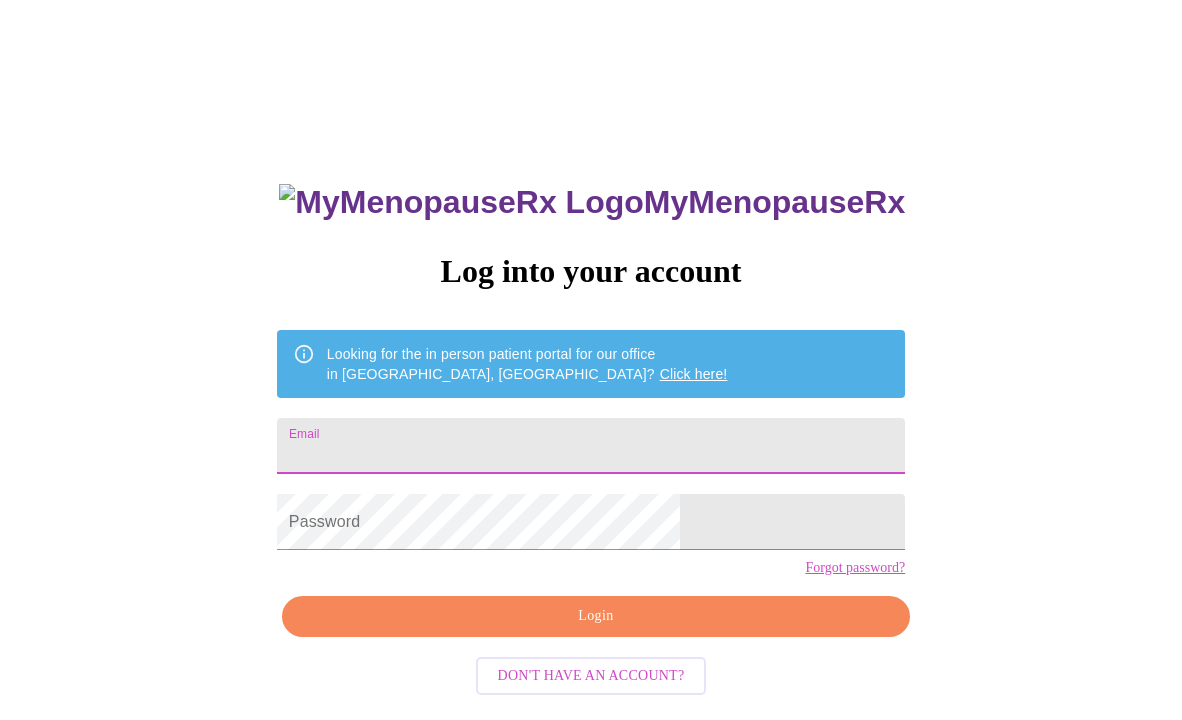 click on "Email" at bounding box center (591, 446) 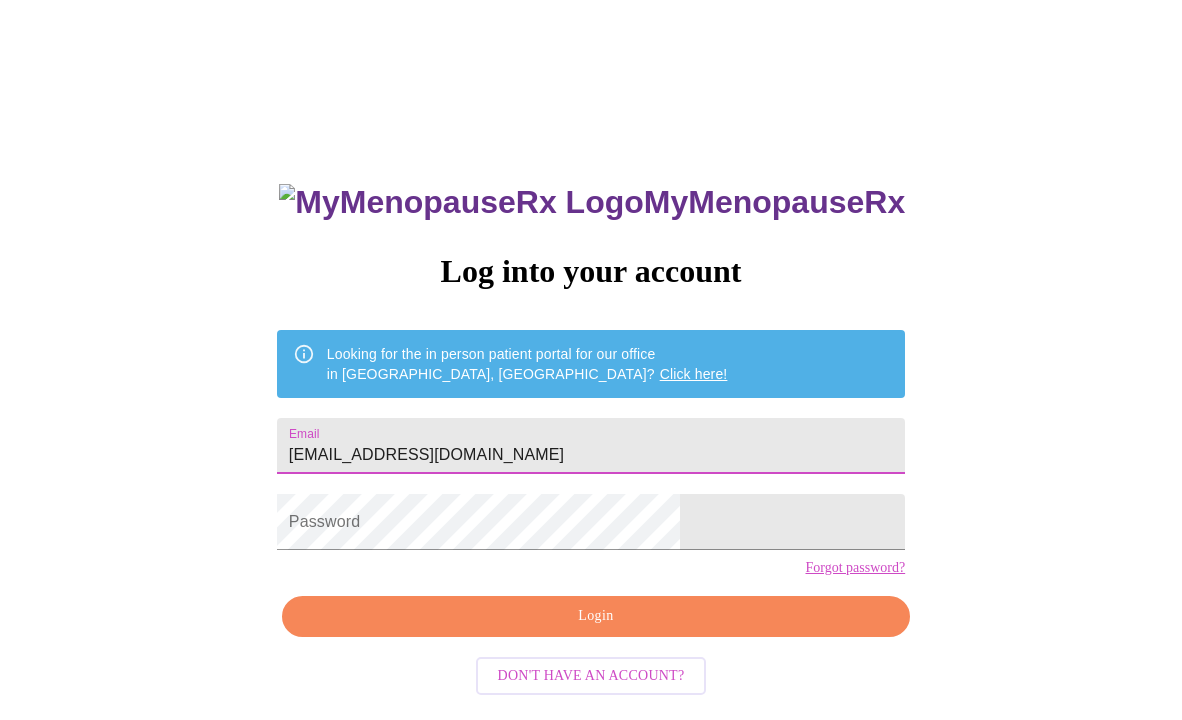 type on "[EMAIL_ADDRESS][DOMAIN_NAME]" 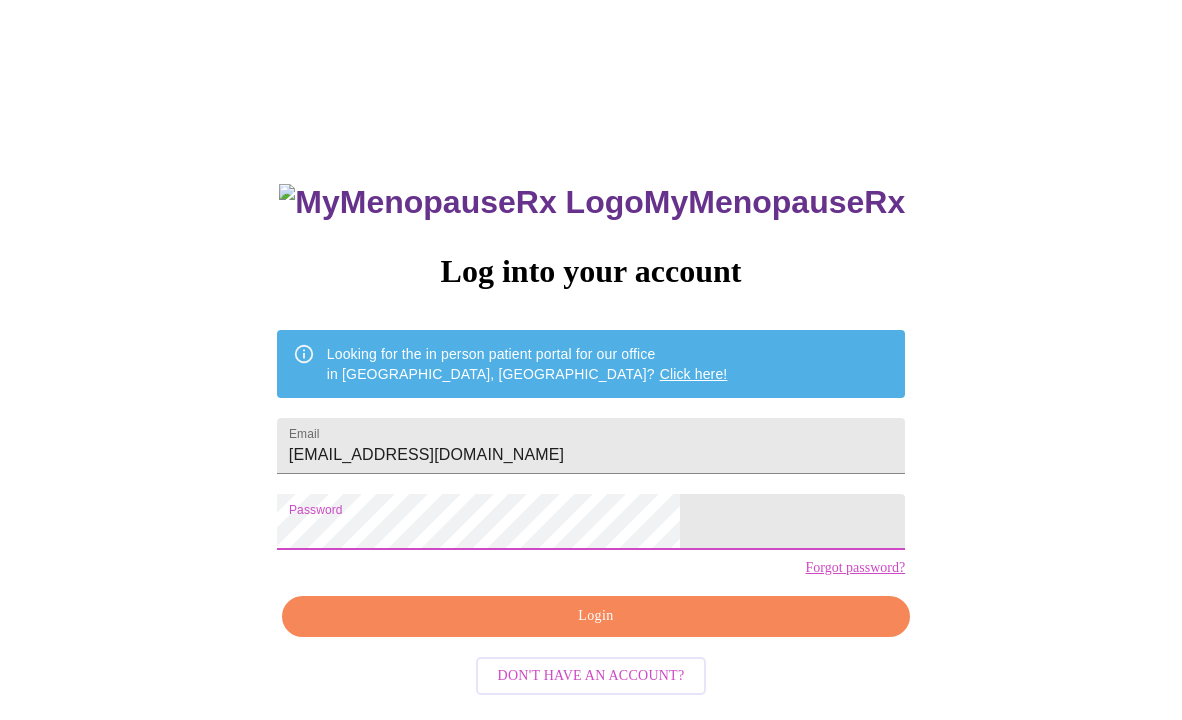 click on "Login" at bounding box center [596, 616] 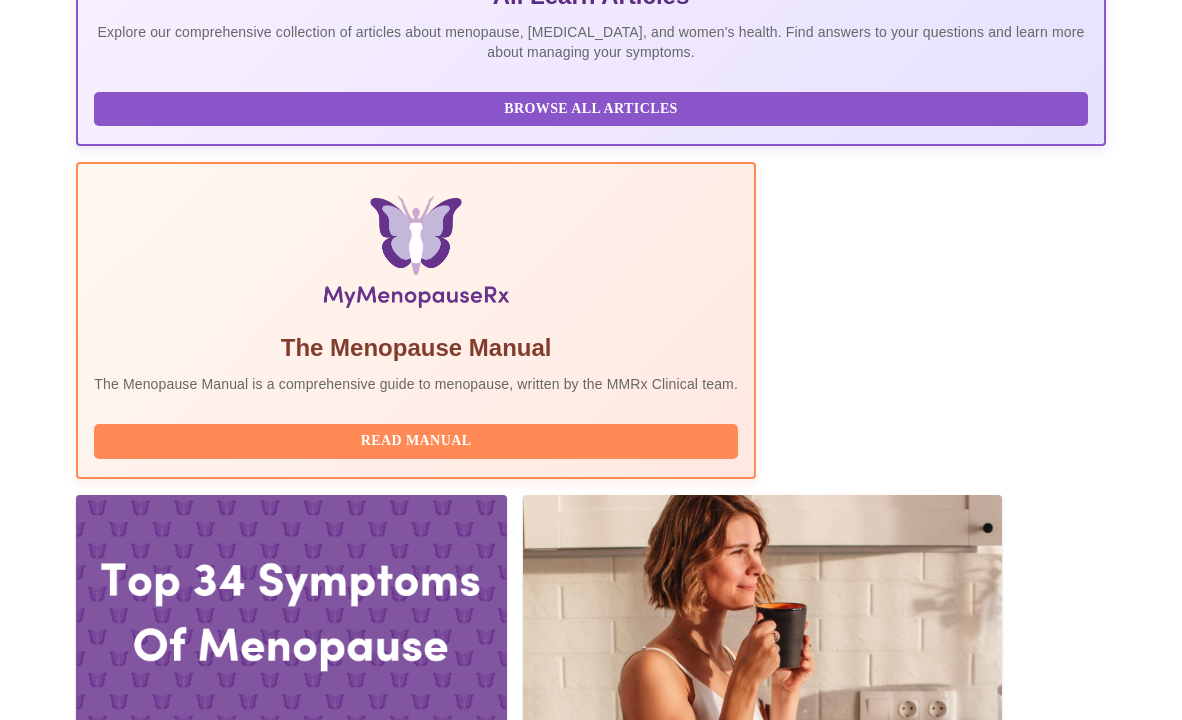 scroll, scrollTop: 610, scrollLeft: 0, axis: vertical 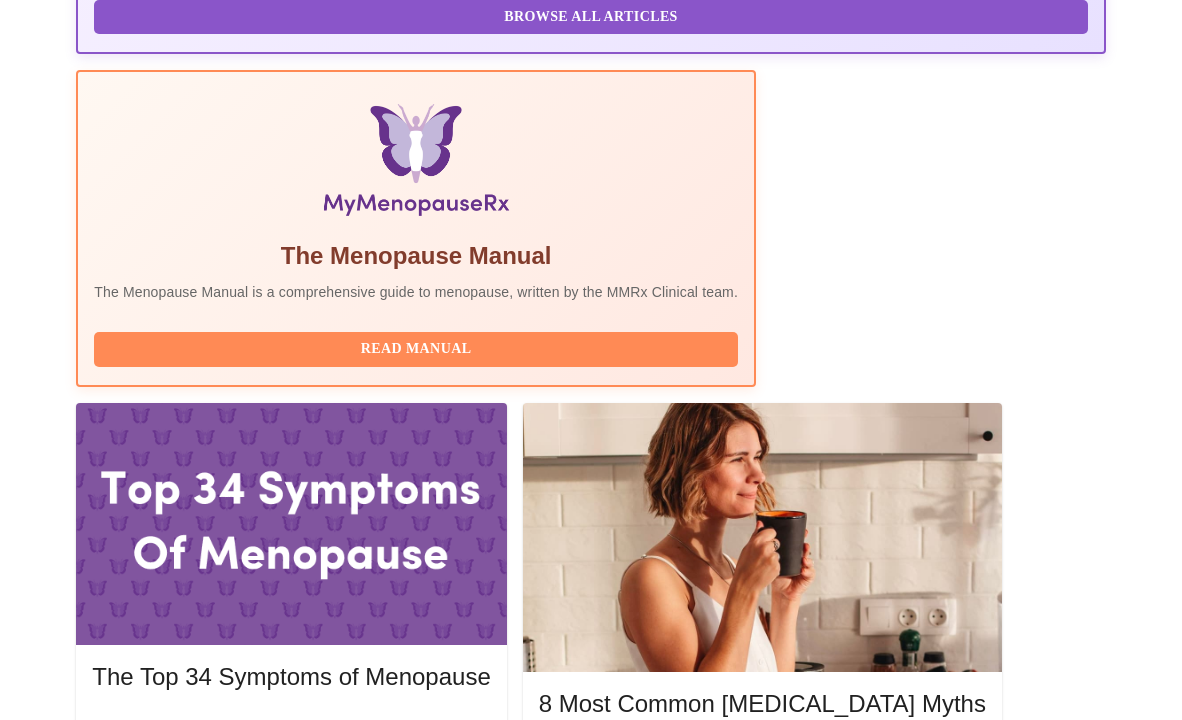 click 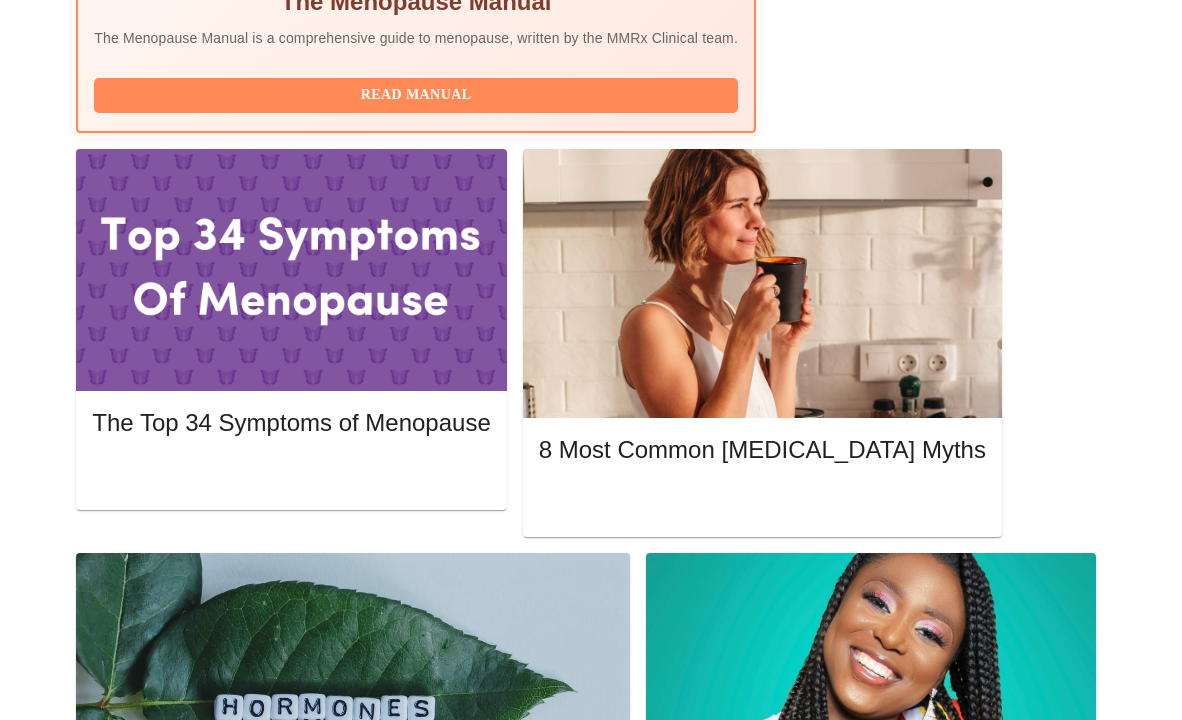 scroll, scrollTop: 966, scrollLeft: 0, axis: vertical 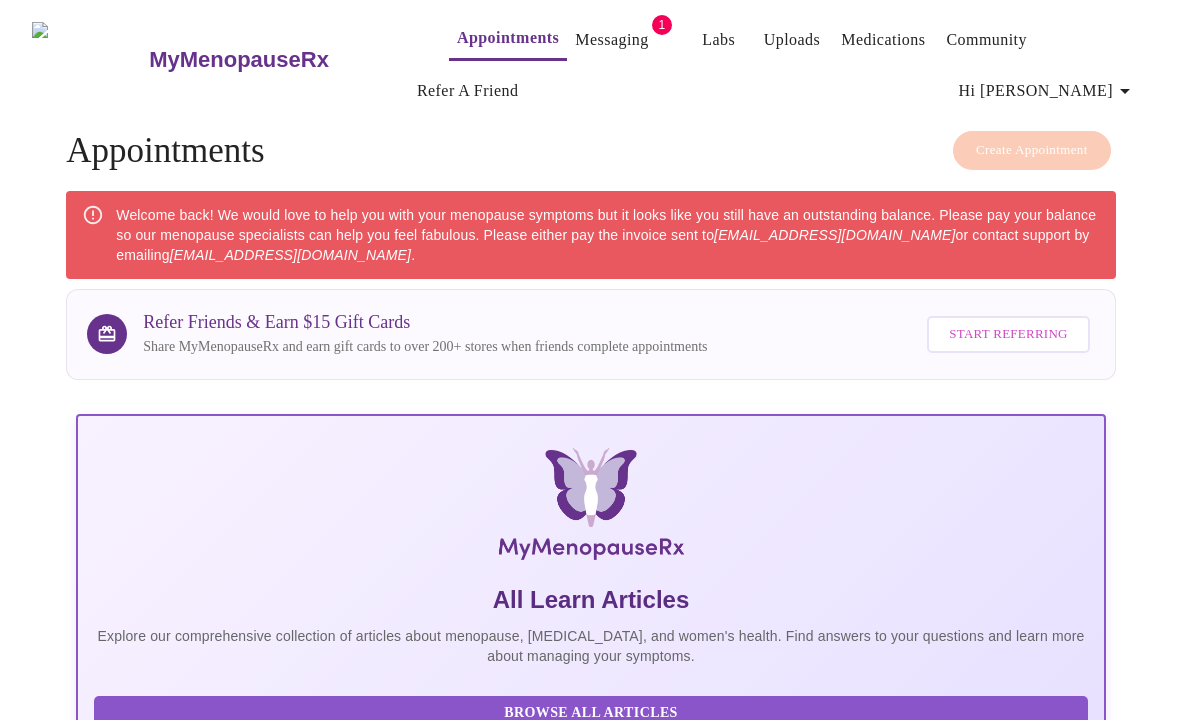 click on "Messaging" at bounding box center [611, 40] 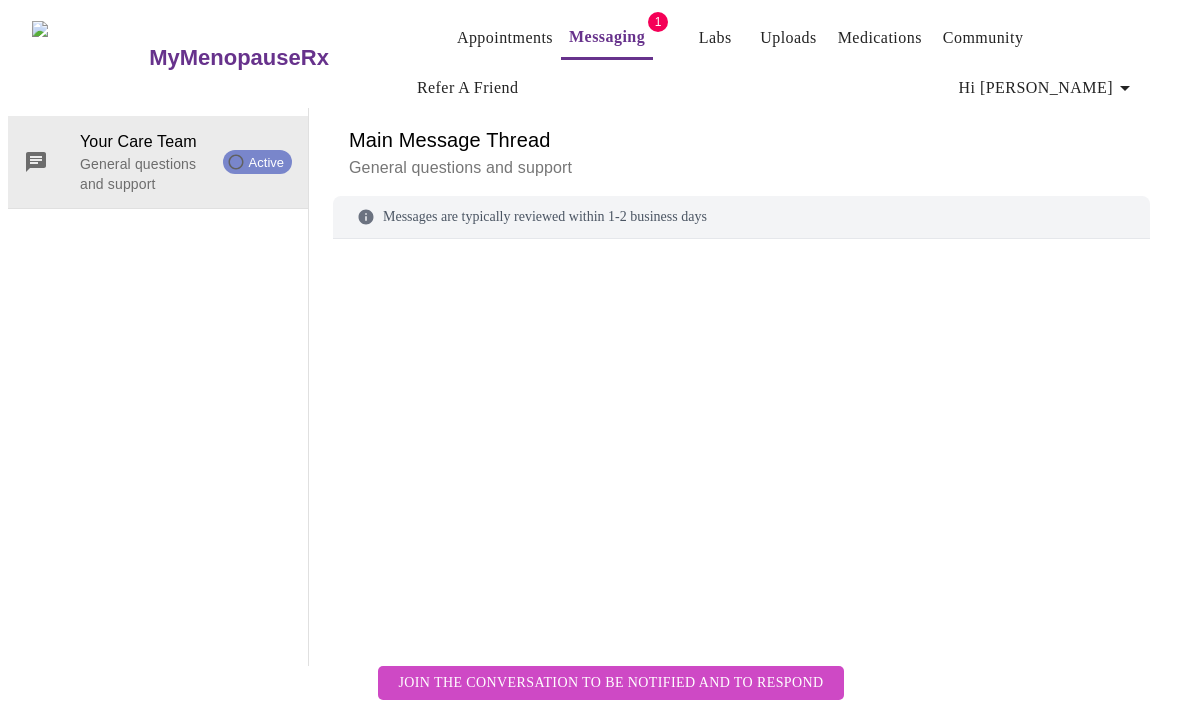 scroll, scrollTop: 100, scrollLeft: 0, axis: vertical 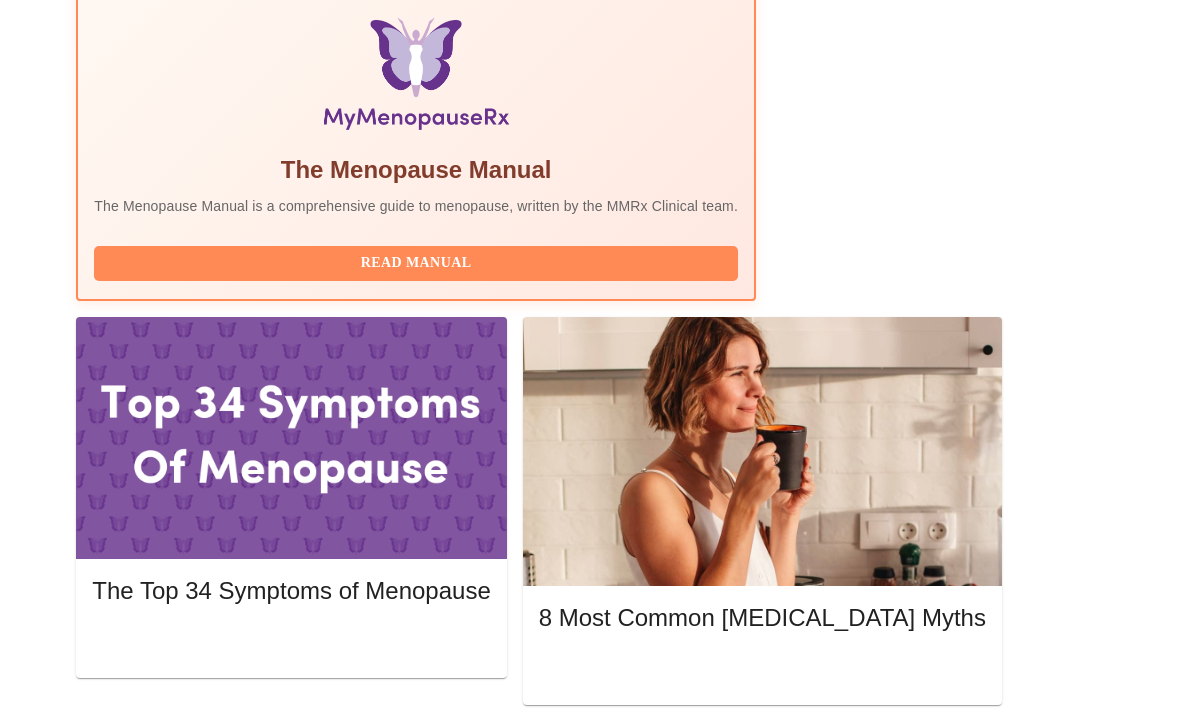 click on "Pay Invoice" at bounding box center (1027, 1914) 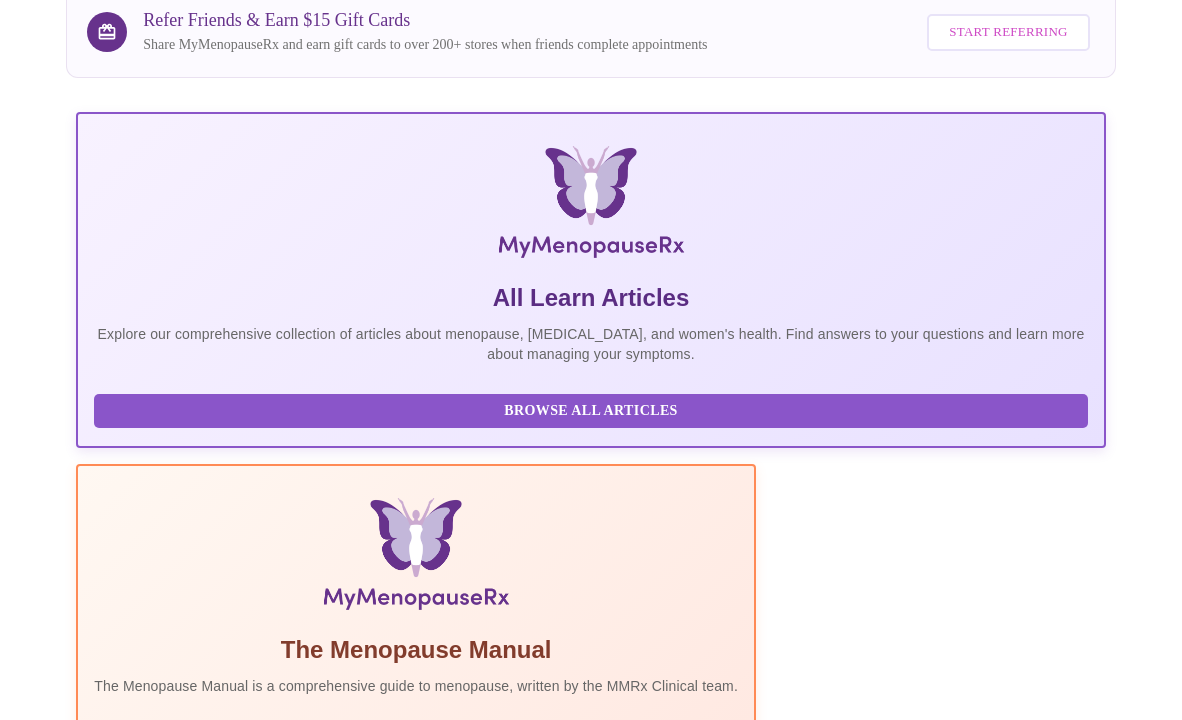 scroll, scrollTop: 0, scrollLeft: 0, axis: both 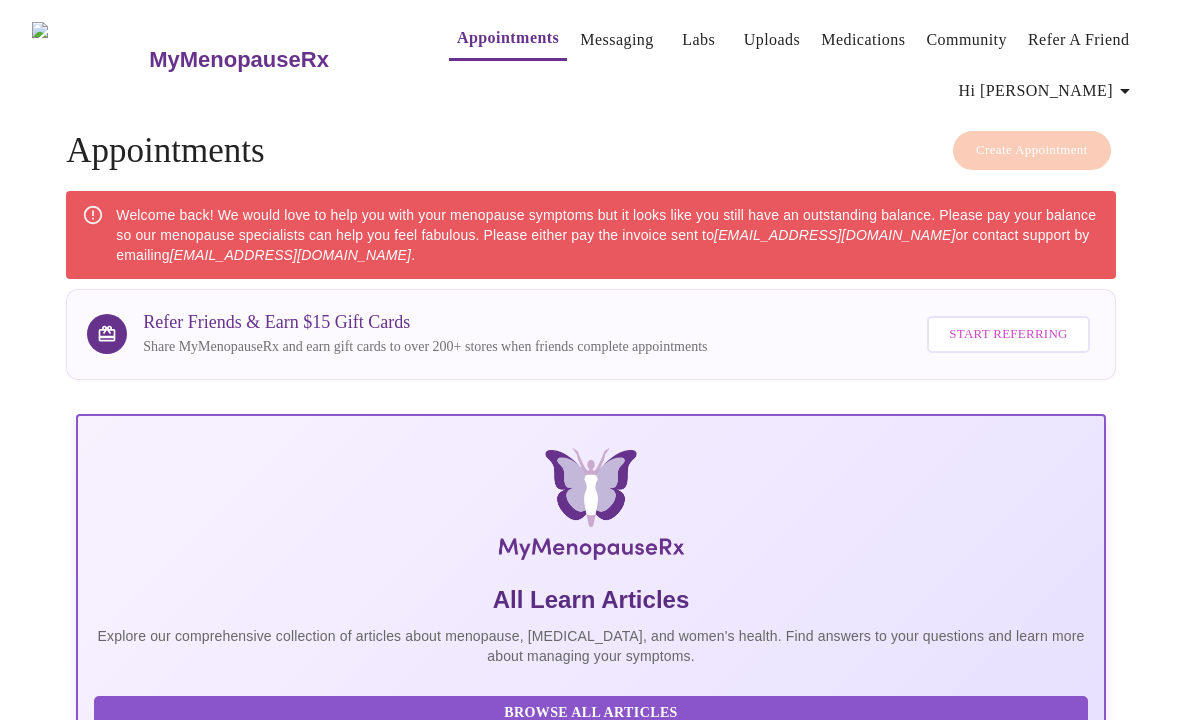 click 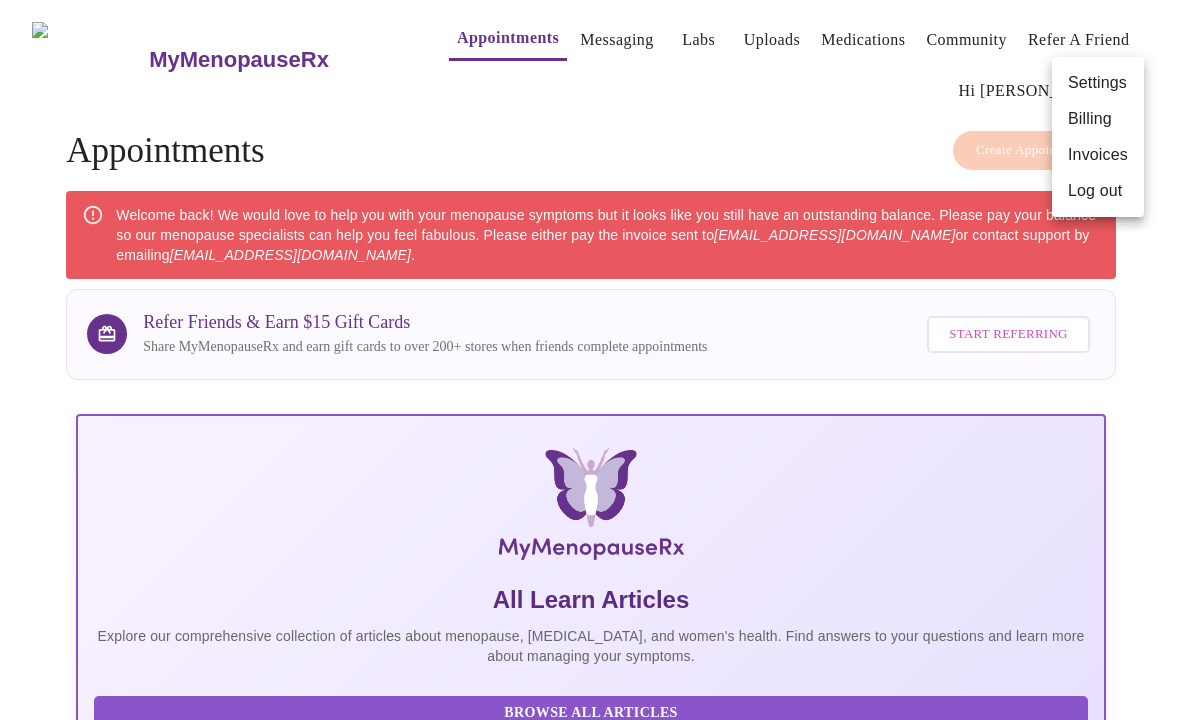 click at bounding box center [598, 360] 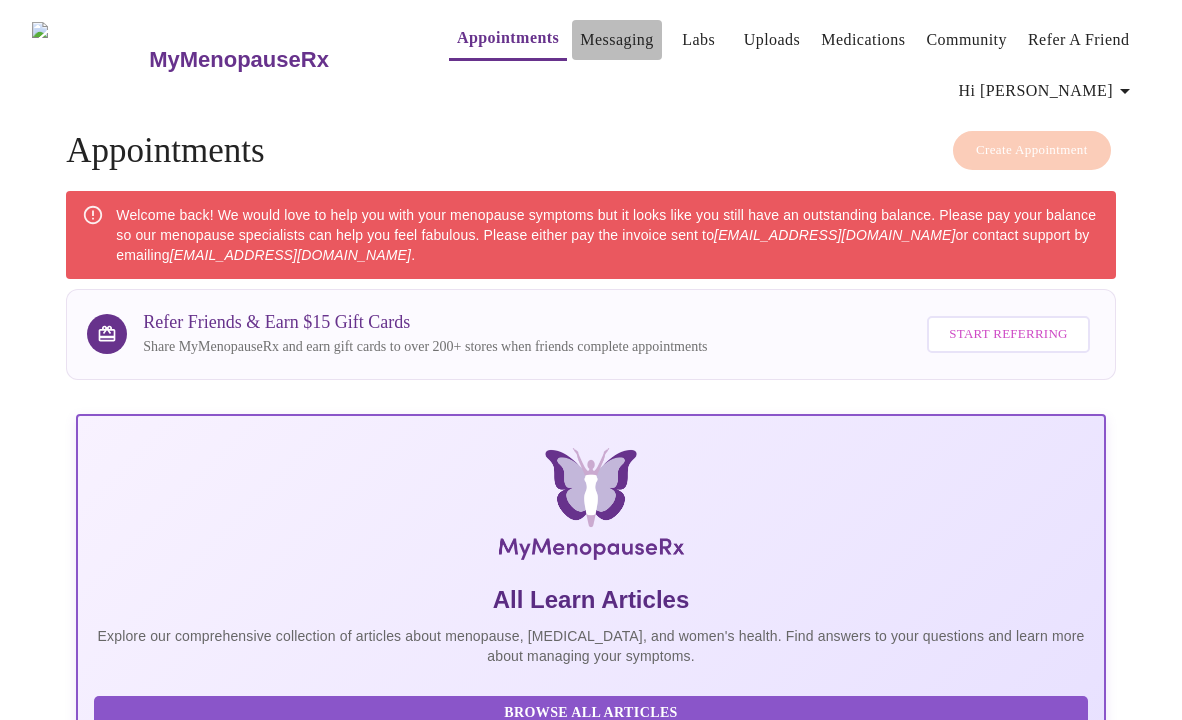click on "Messaging" at bounding box center (616, 40) 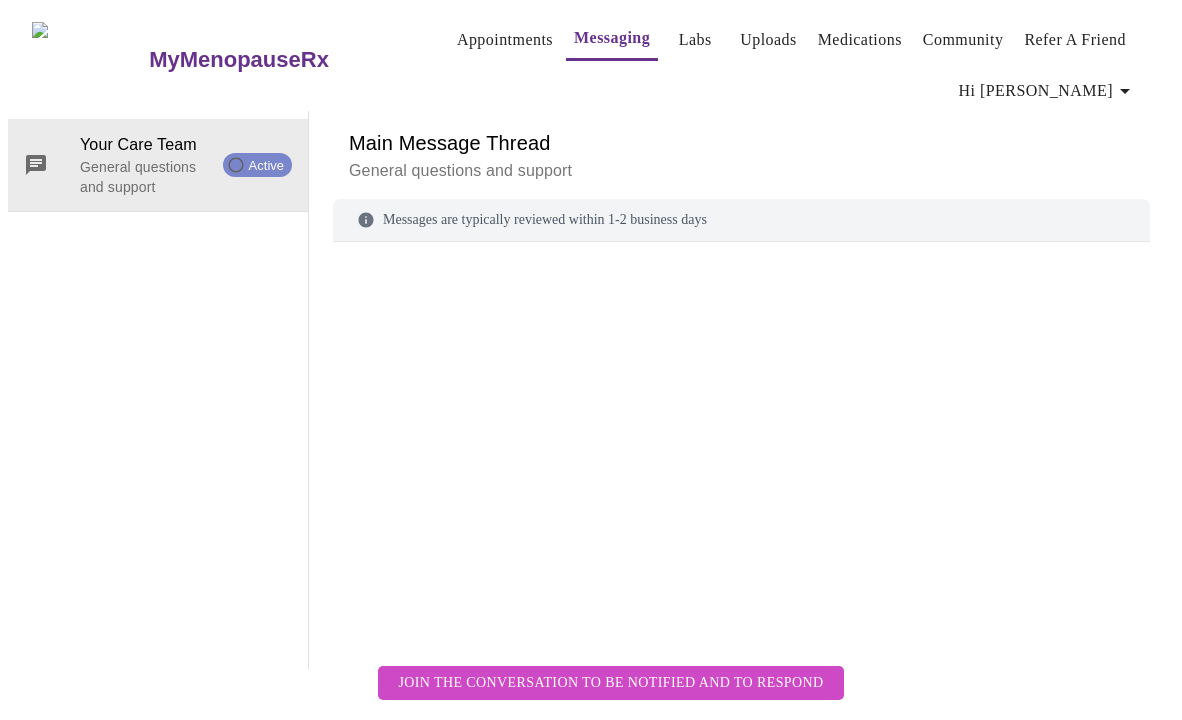 scroll, scrollTop: 103, scrollLeft: 0, axis: vertical 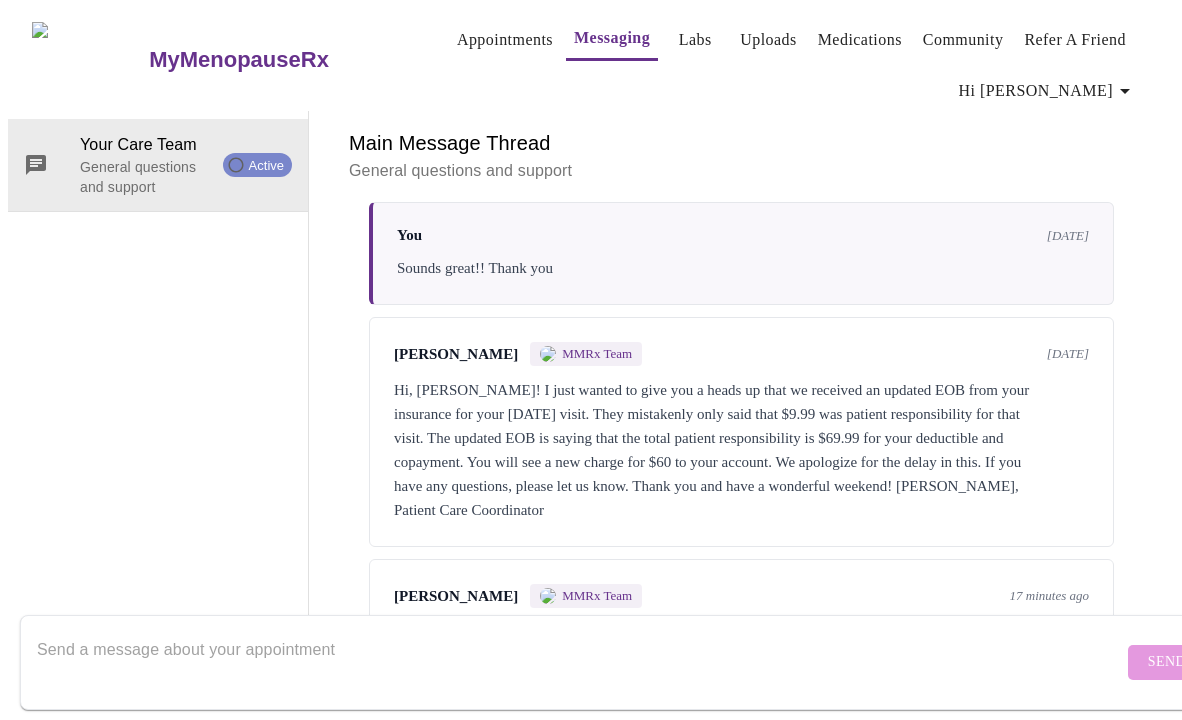 click on "Good morning. I have started our appointment. Are you having technical difficulties?" at bounding box center (741, 632) 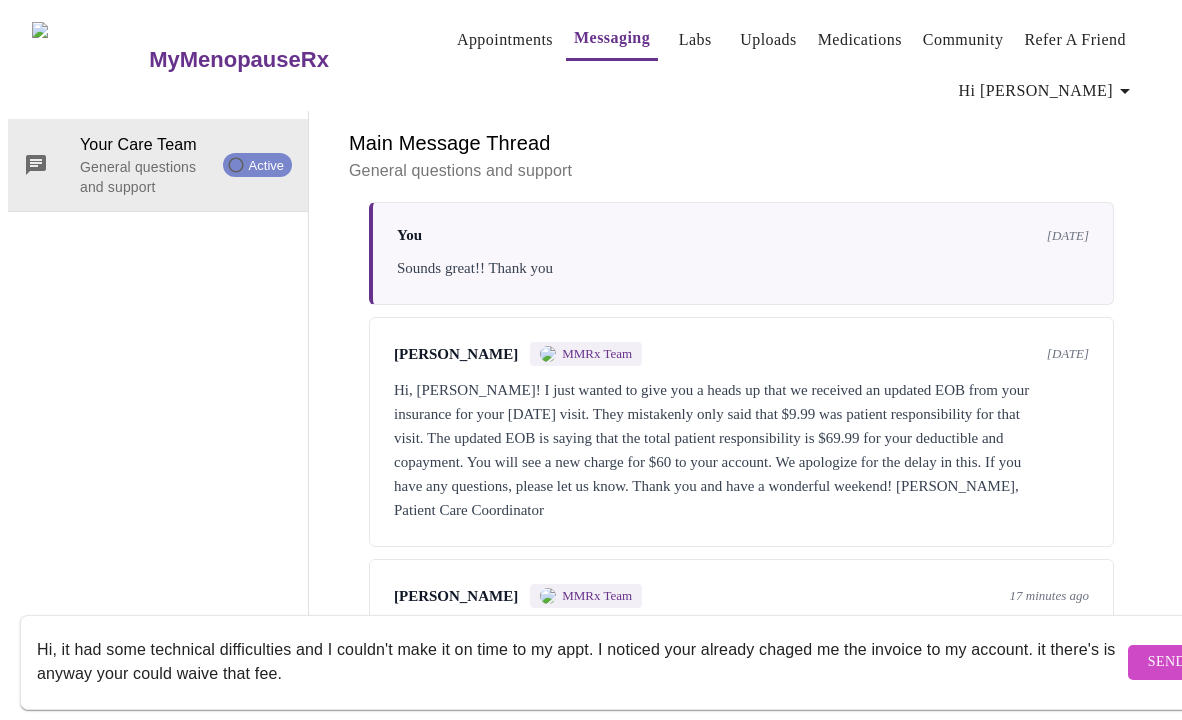 click on "Hi, it had some technical difficulties and I couldn't make it on time to my appt. I noticed your already chaged me the invoice to my account. it there's is anyway your could waive that fee." at bounding box center (580, 662) 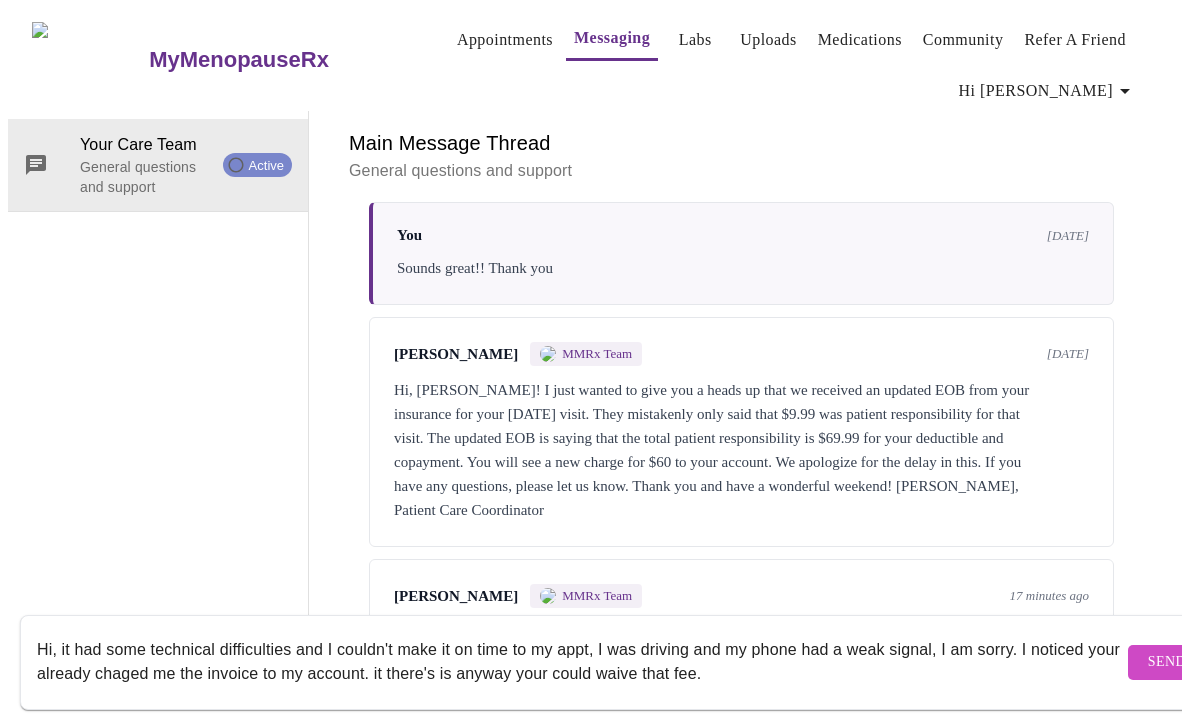 click on "Hi, it had some technical difficulties and I couldn't make it on time to my appt, I was driving and my phone had a weak signal, I am sorry. I noticed your already chaged me the invoice to my account. it there's is anyway your could waive that fee." at bounding box center [580, 662] 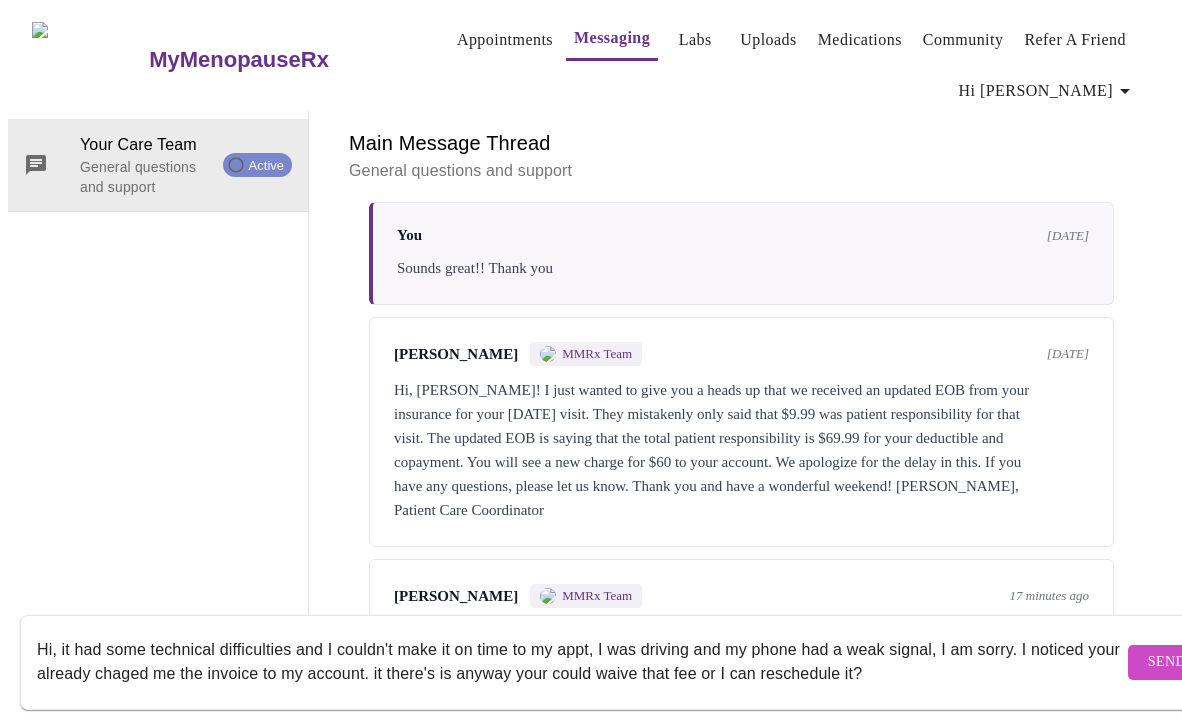 type on "Hi, it had some technical difficulties and I couldn't make it on time to my appt, I was driving and my phone had a weak signal, I am sorry. I noticed your already chaged me the invoice to my account. it there's is anyway your could waive that fee or I can reschedule it?" 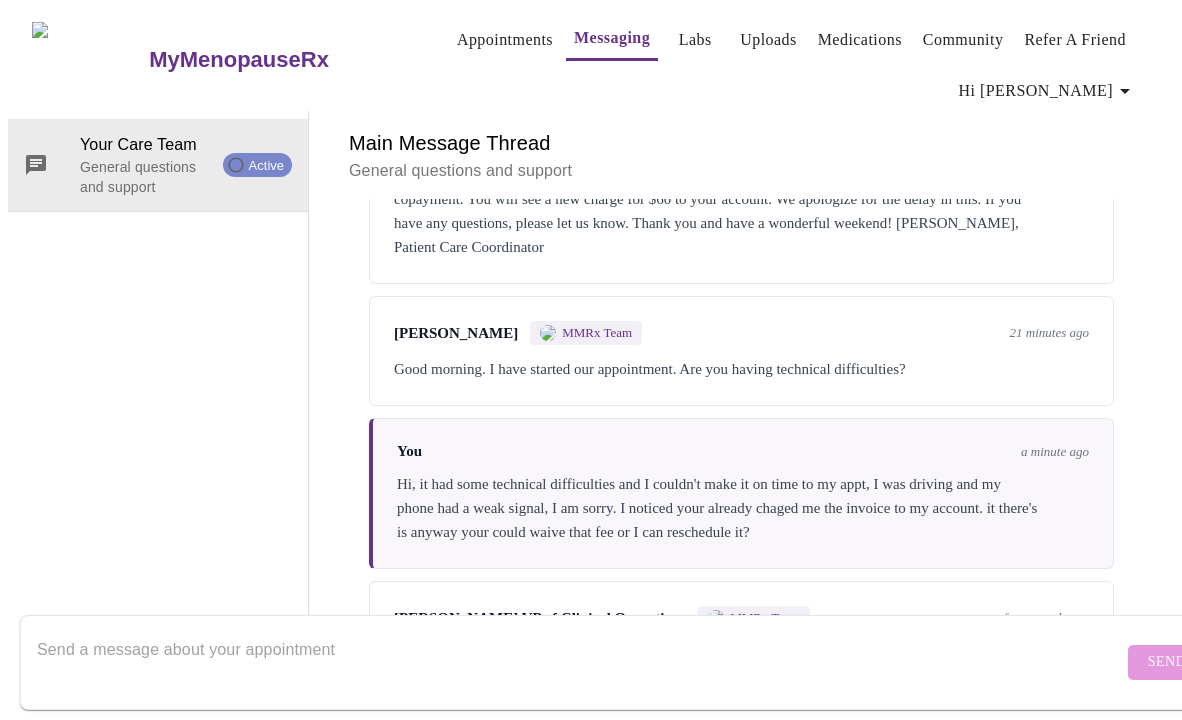 scroll, scrollTop: 2101, scrollLeft: 0, axis: vertical 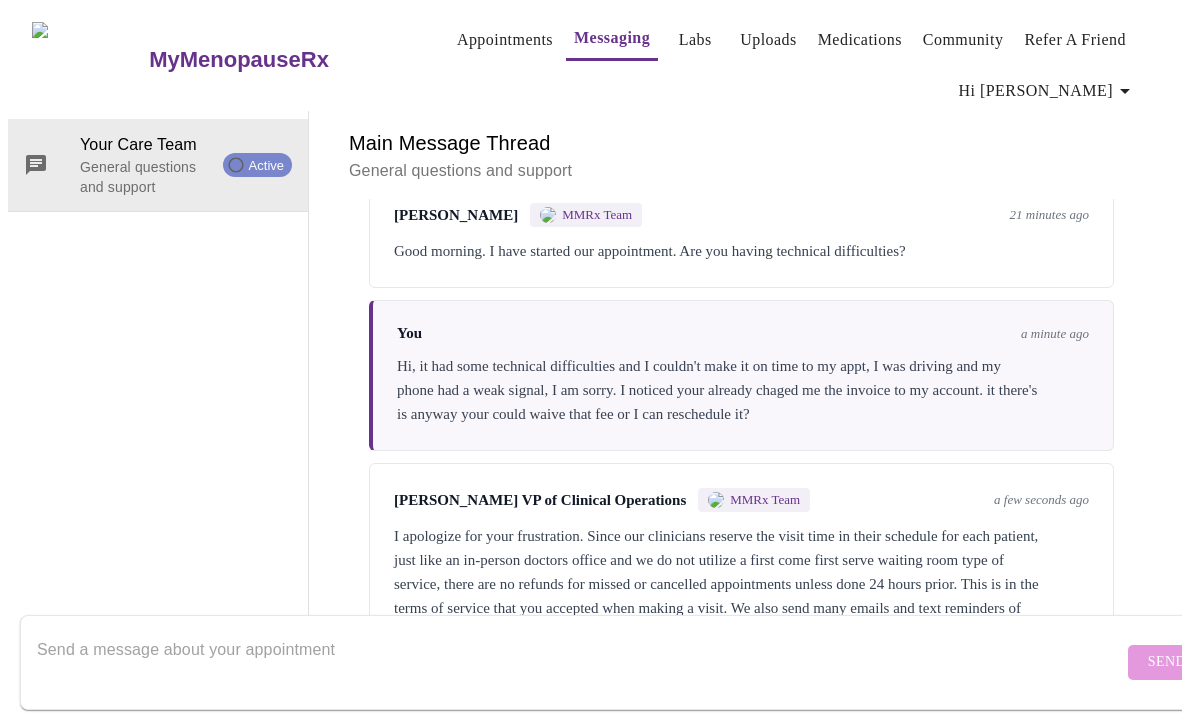 click at bounding box center [580, 662] 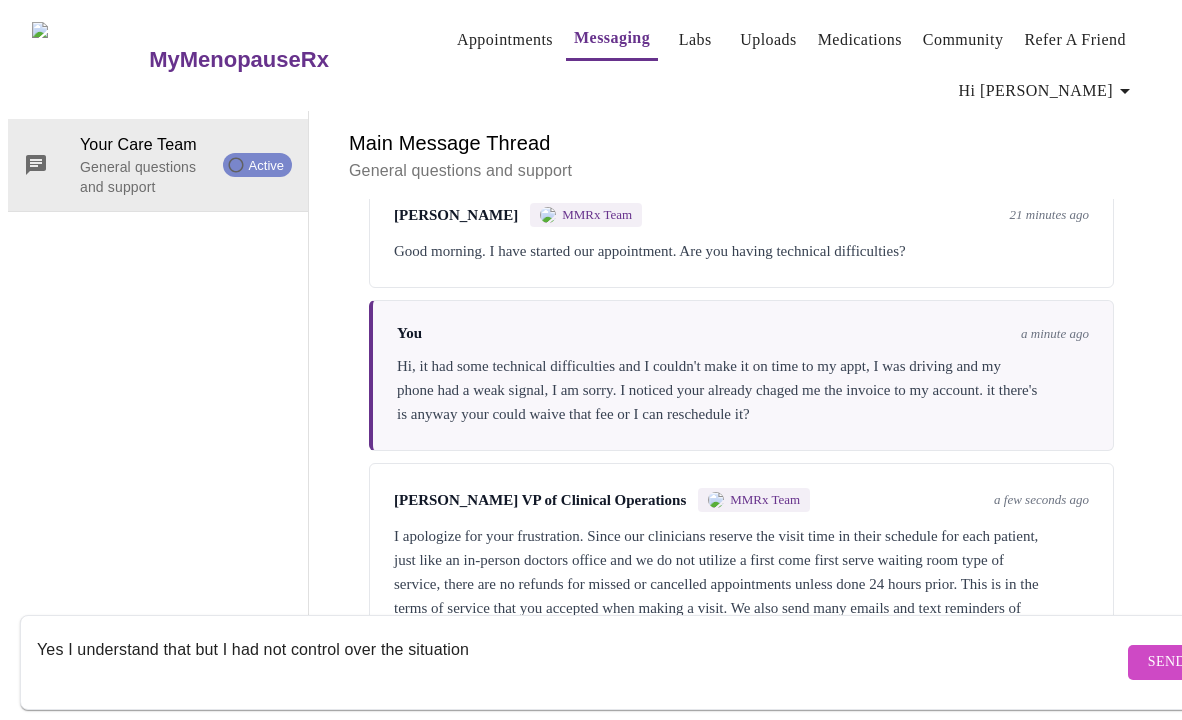 type on "Yes I understand that but I had not control over the situation" 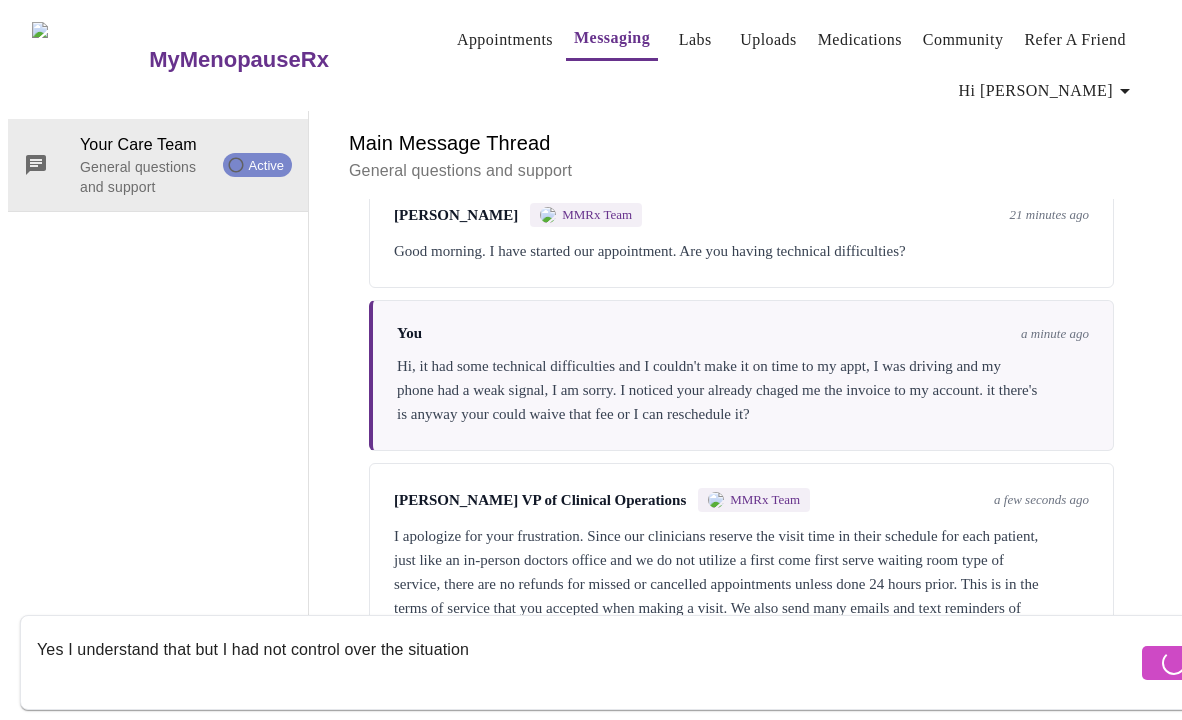 type 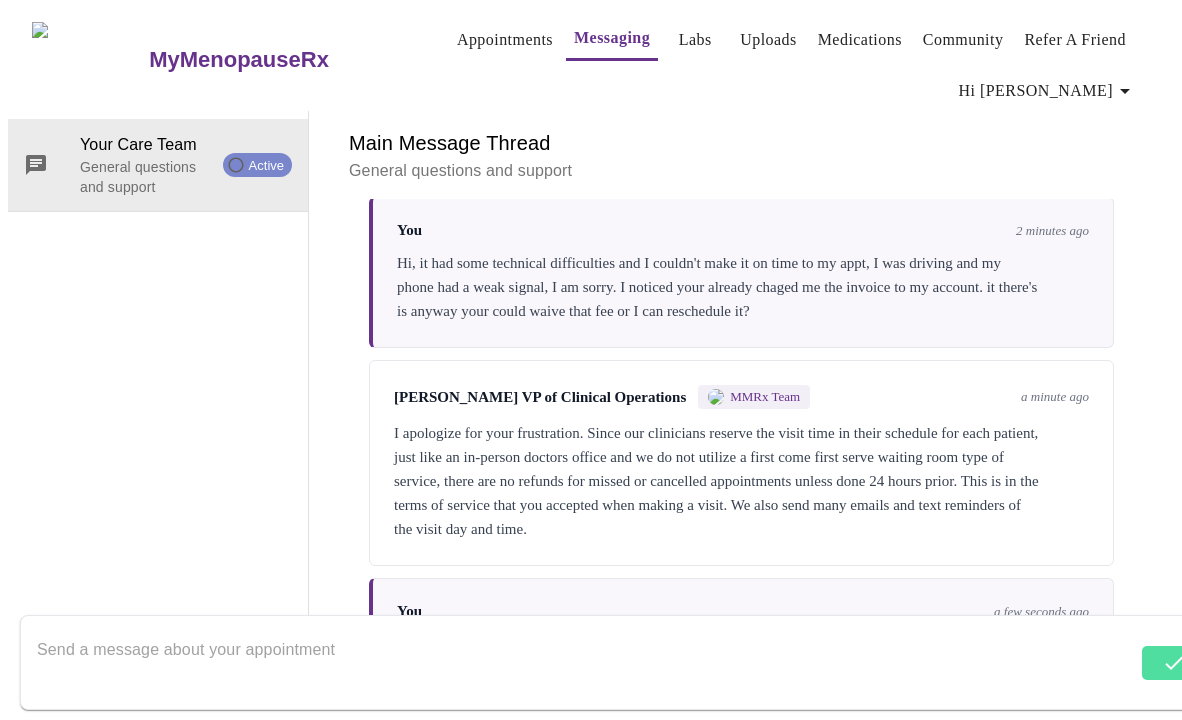 scroll, scrollTop: 2221, scrollLeft: 0, axis: vertical 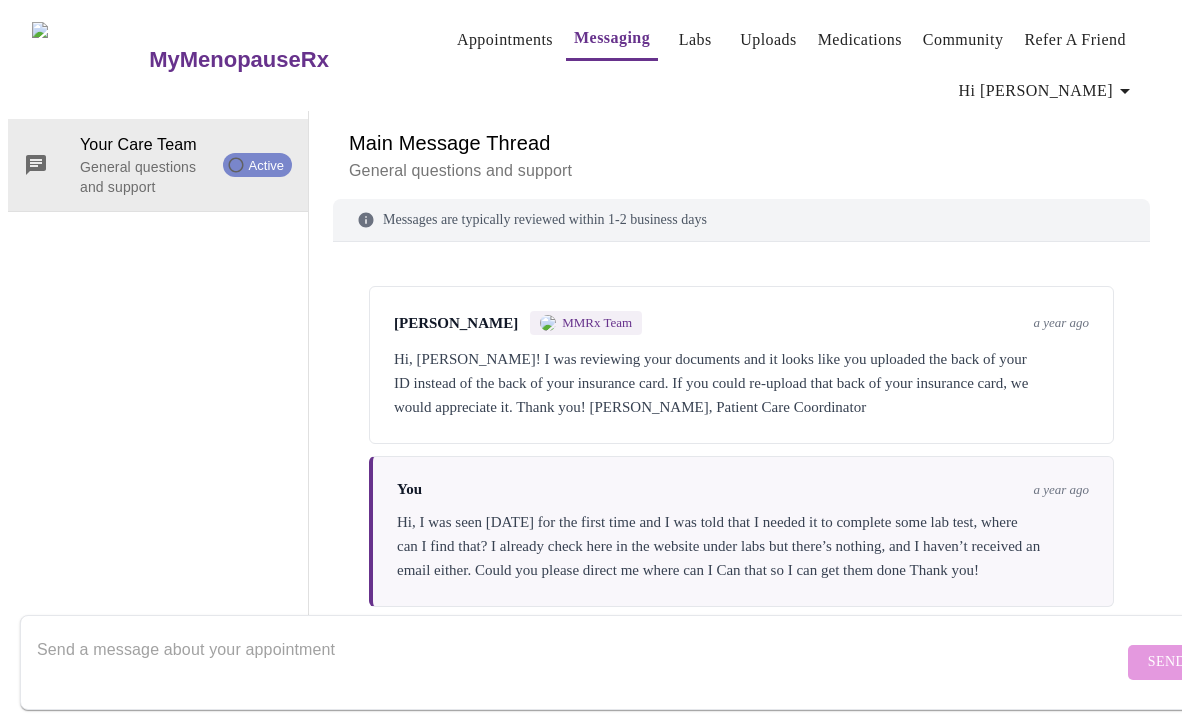click on "Appointments" at bounding box center [505, 40] 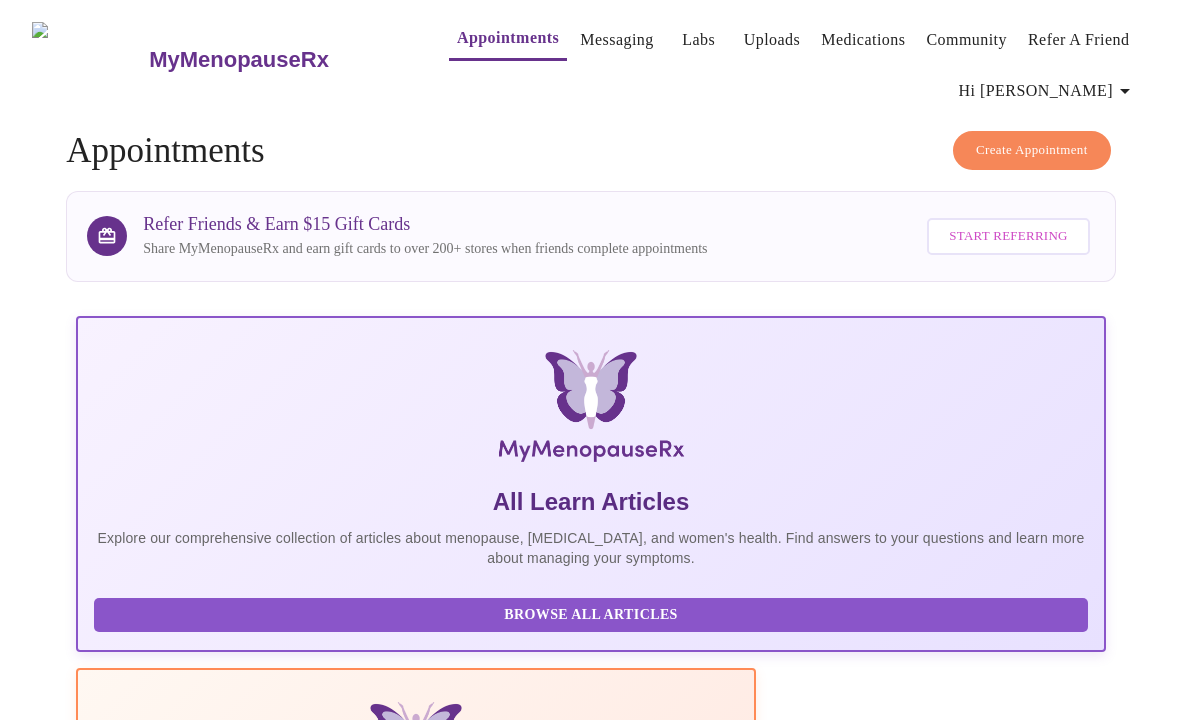 click on "Create Appointment" at bounding box center [1032, 150] 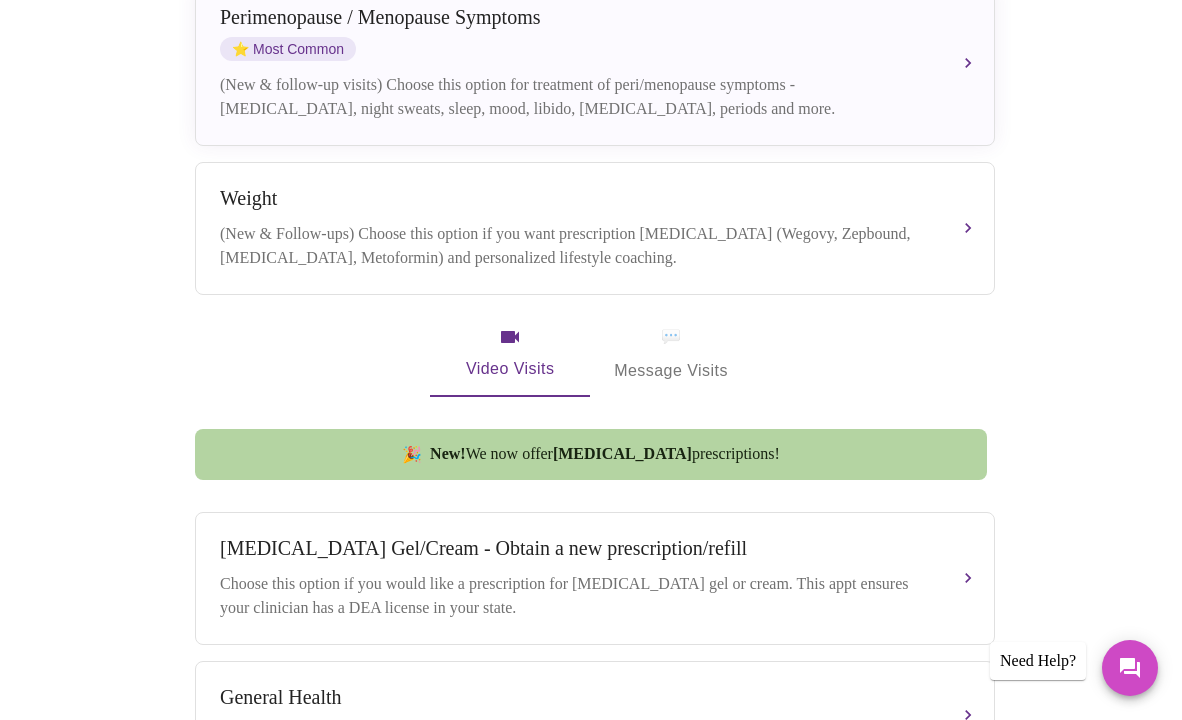 scroll, scrollTop: 515, scrollLeft: 0, axis: vertical 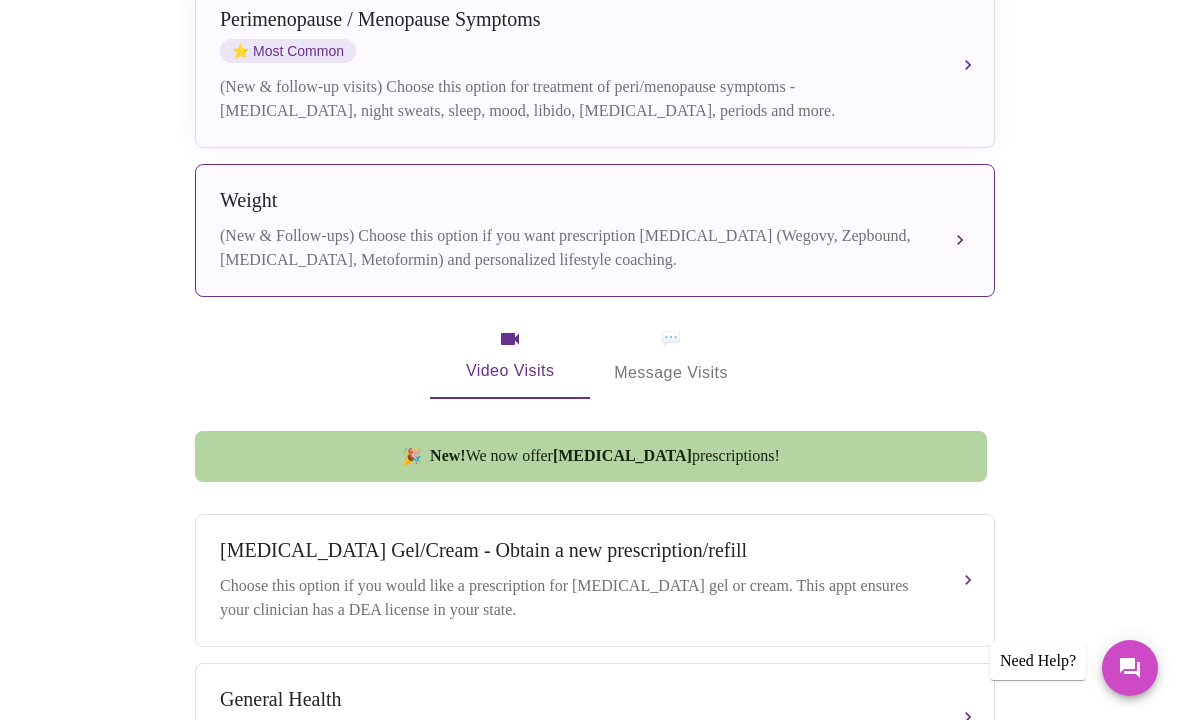 click on "(New & Follow-ups) Choose this option if you want prescription [MEDICAL_DATA] (Wegovy, Zepbound, [MEDICAL_DATA], Metoformin) and personalized lifestyle coaching." at bounding box center (575, 248) 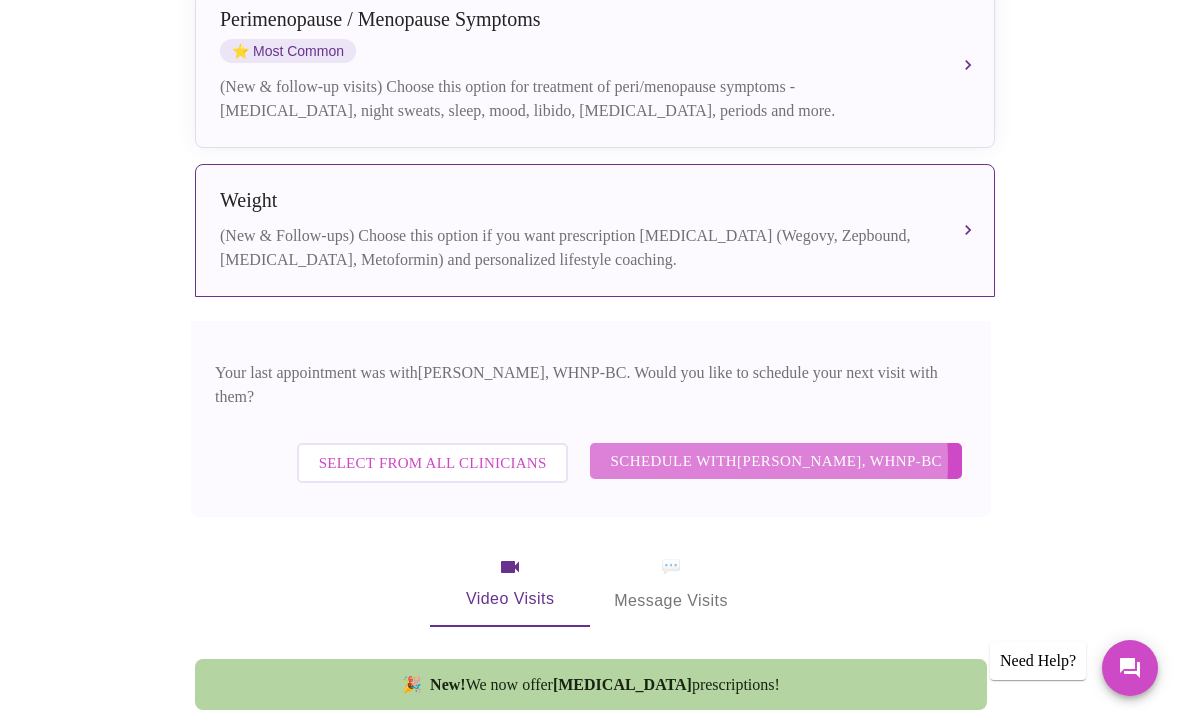 click on "Schedule with  [PERSON_NAME], WHNP-BC" at bounding box center [776, 461] 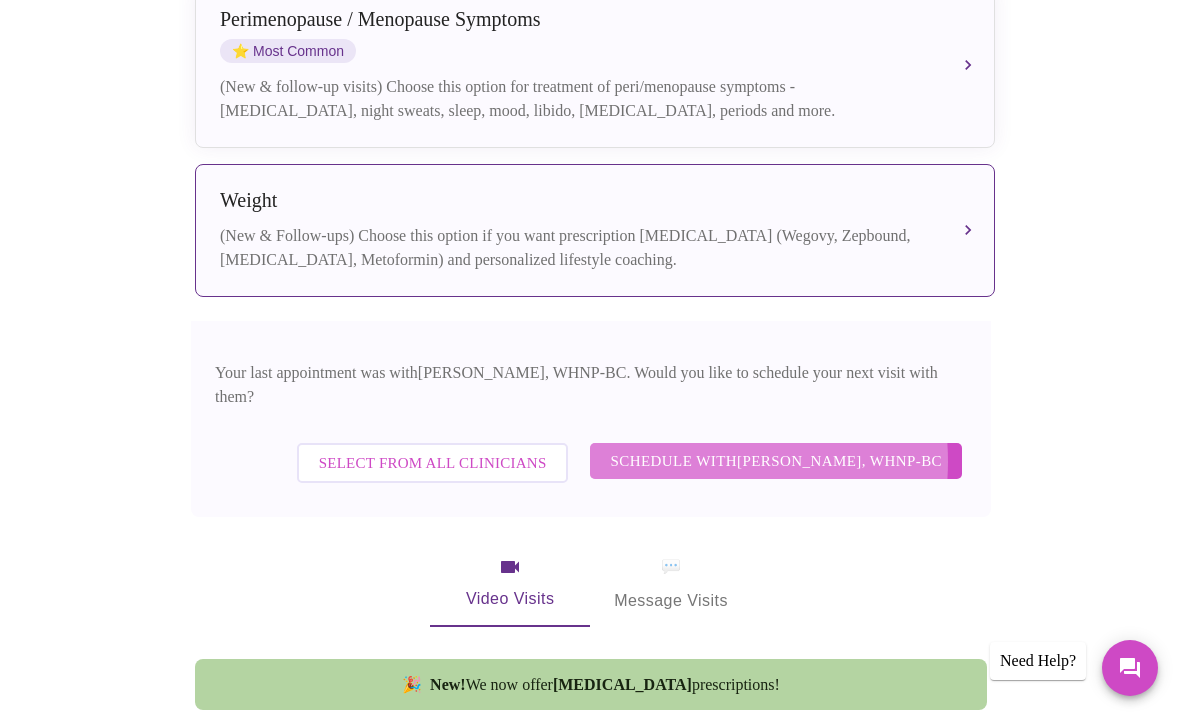 scroll, scrollTop: 94, scrollLeft: 0, axis: vertical 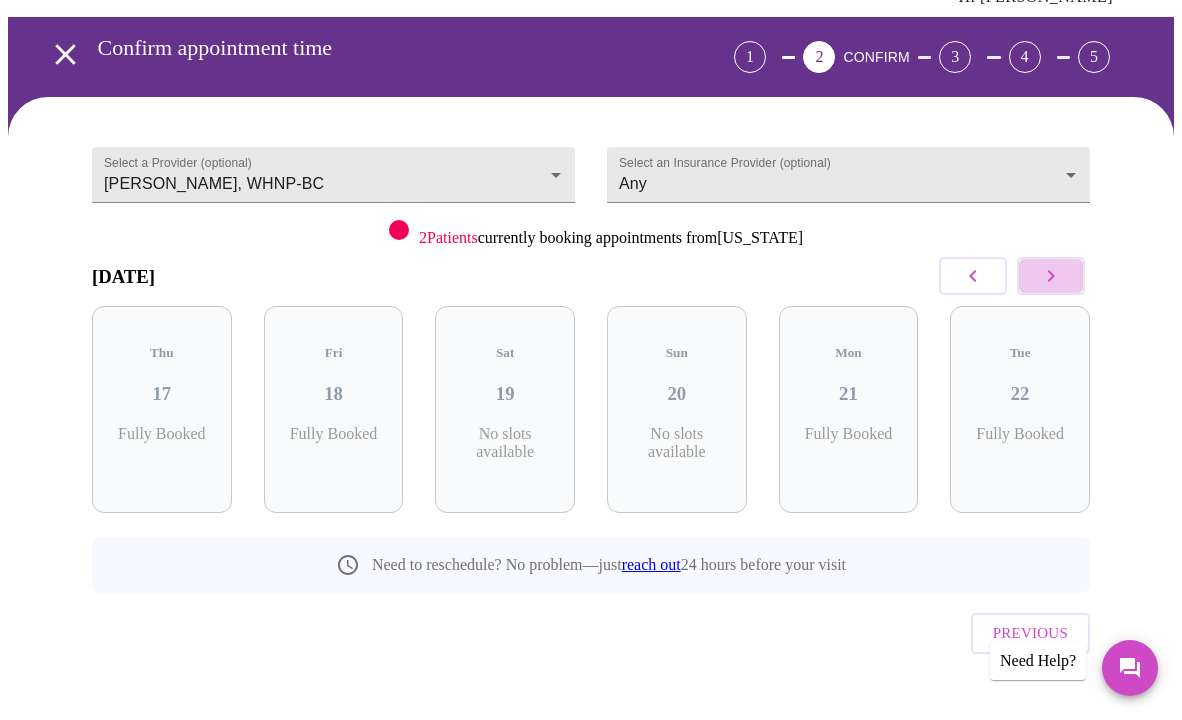 click 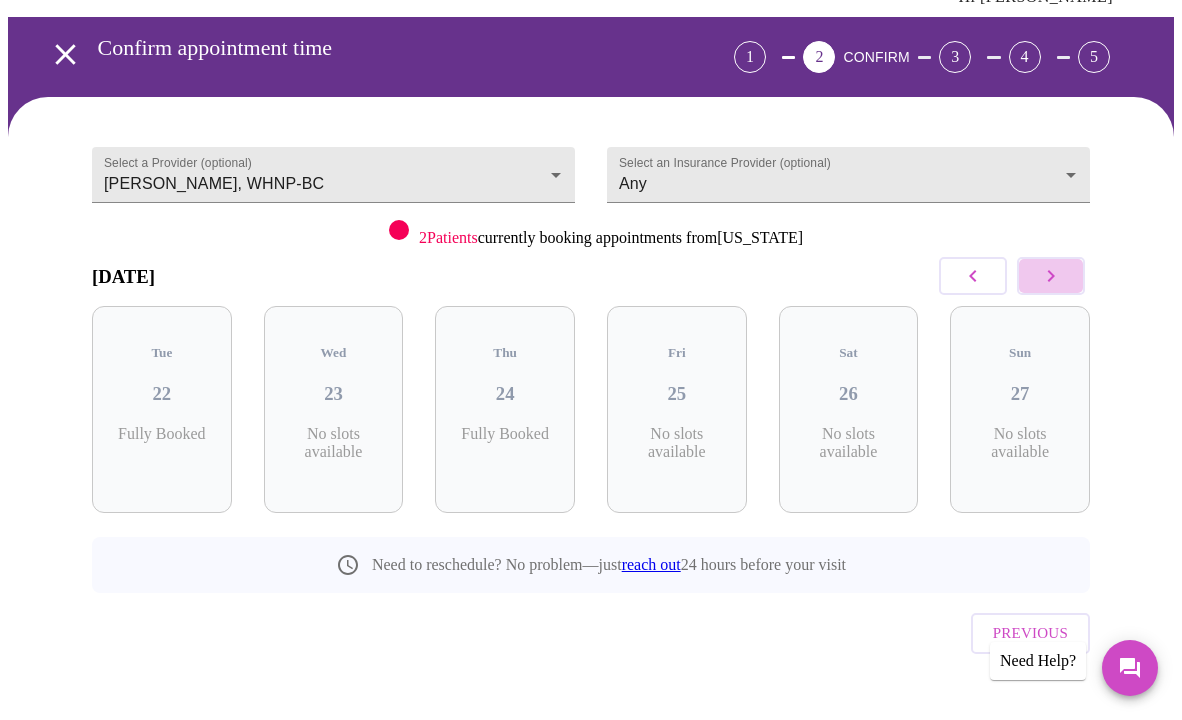 click 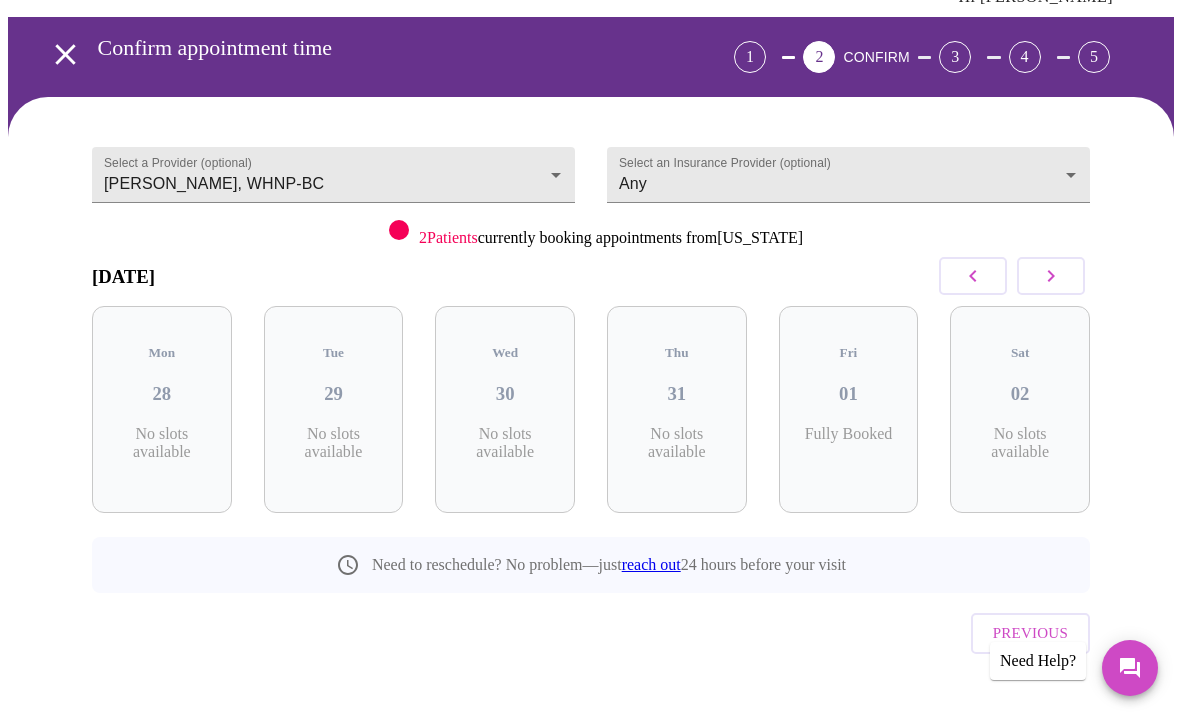 click 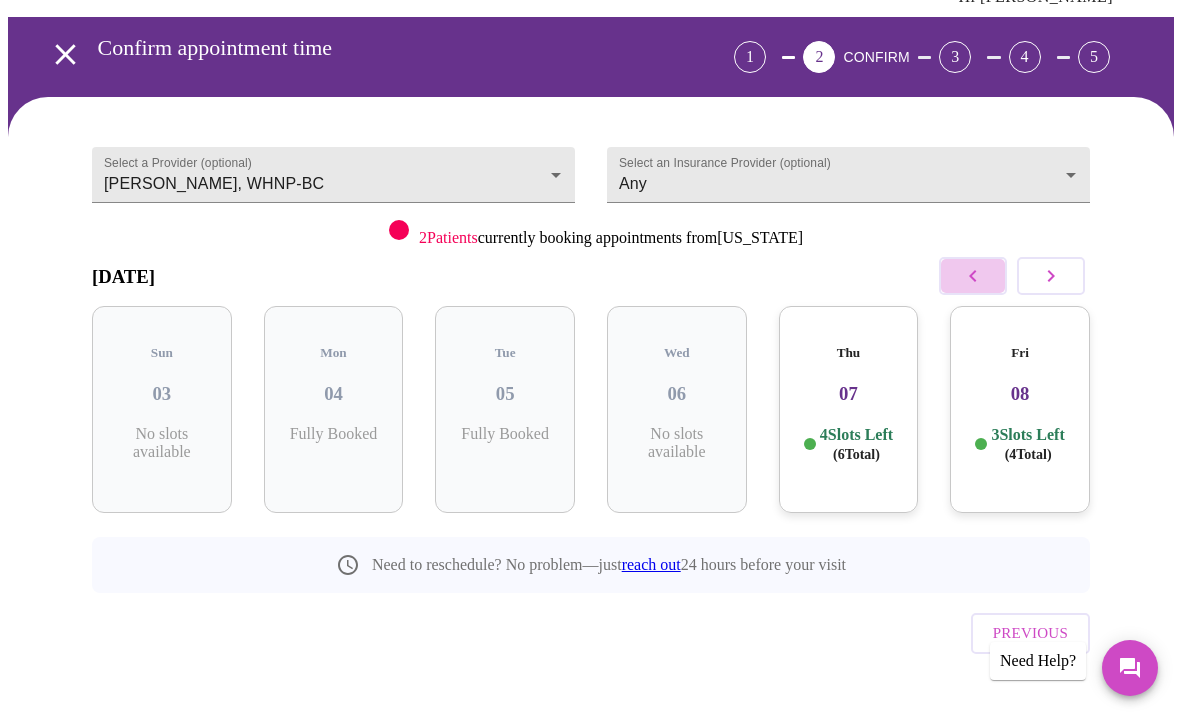 click 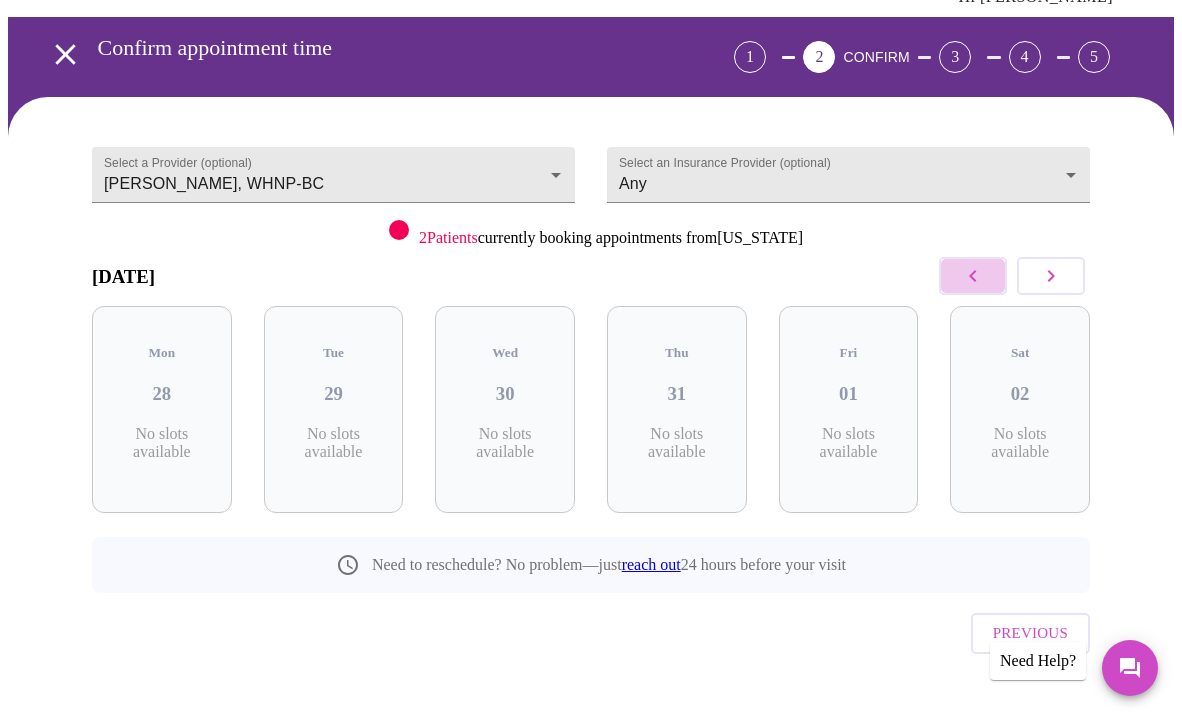 click 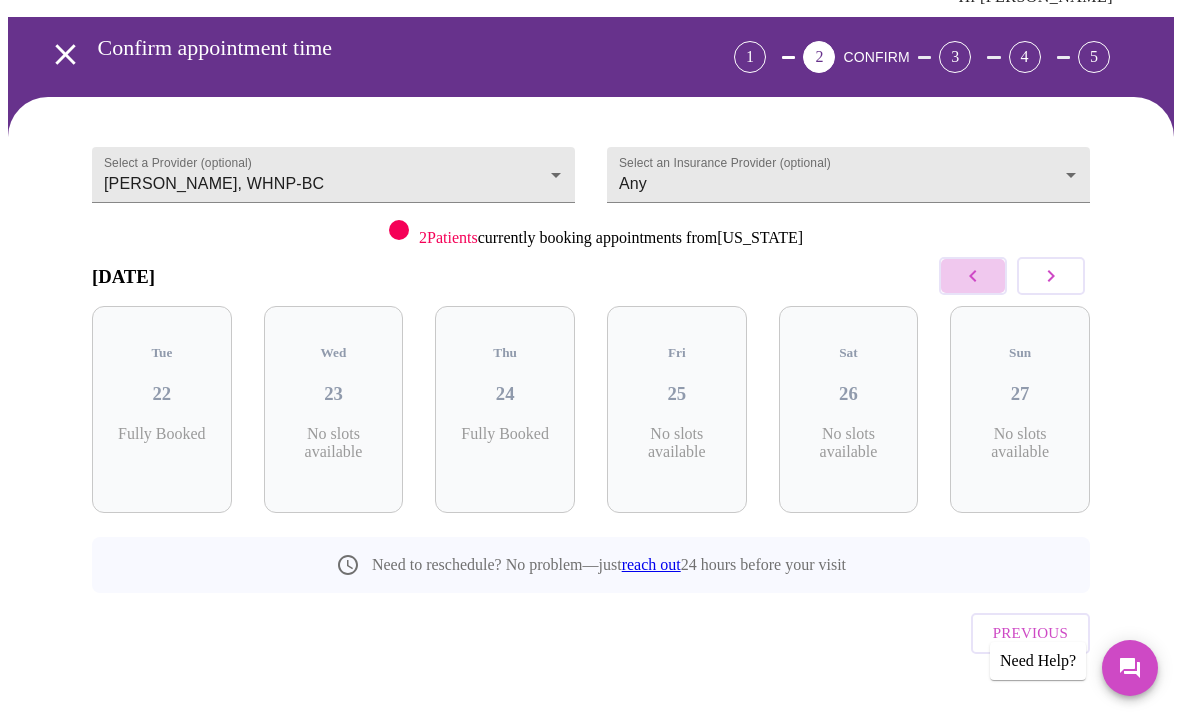 click 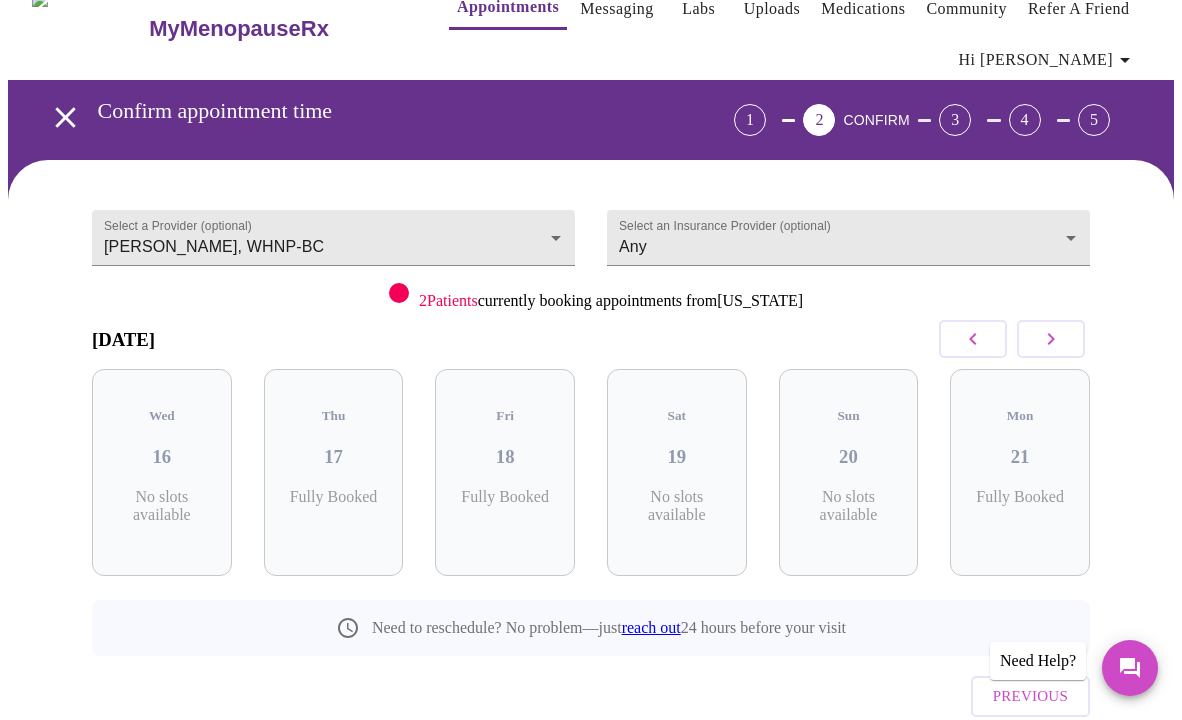 scroll, scrollTop: 34, scrollLeft: 0, axis: vertical 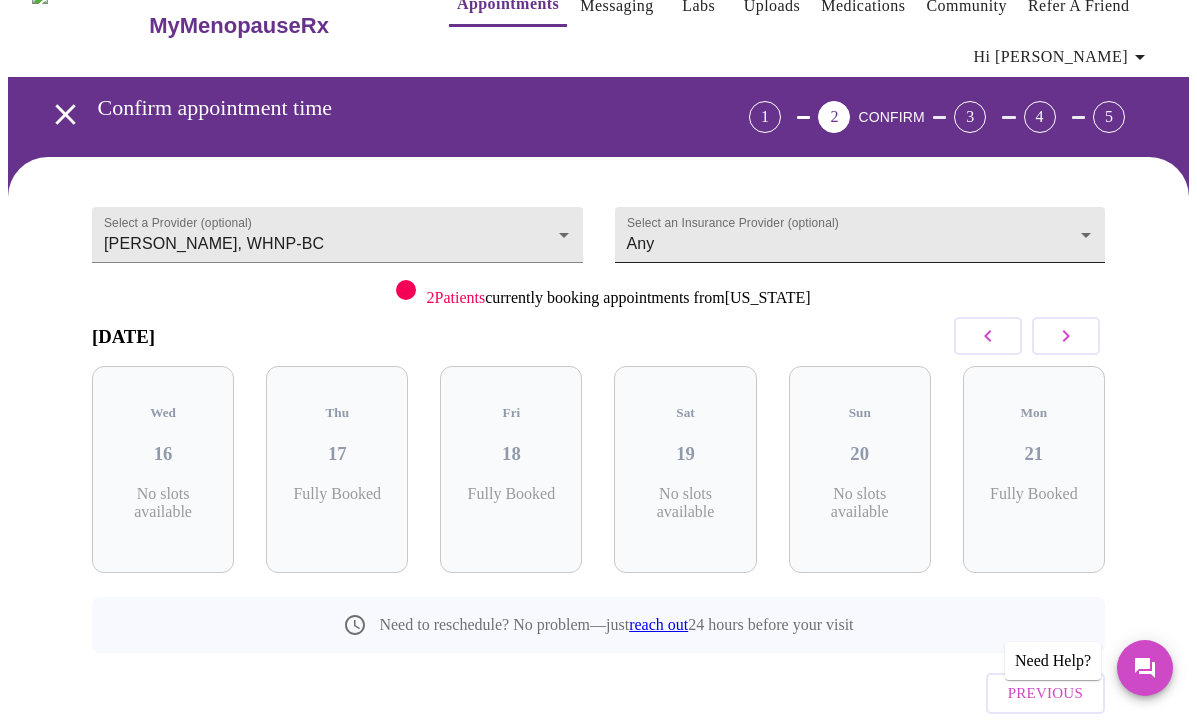 click on "MyMenopauseRx Appointments Messaging Labs Uploads Medications Community Refer a Friend Hi [PERSON_NAME]   Confirm appointment time 1 2 CONFIRM 3 4 5 Select a Provider (optional) [PERSON_NAME], WHNP-BC [PERSON_NAME], WHNP-BC Select an Insurance Provider (optional) Any Any 2  Patients  currently booking appointments from  [US_STATE] [DATE] Wed 16 No slots available Thu 17 Fully Booked Fri 18 Fully Booked Sat 19 No slots available Sun 20 No slots available Mon 21 Fully Booked Need to reschedule? No problem—just  reach out  24 hours before your visit Previous Need Help? Settings Billing Invoices Log out" at bounding box center (598, 394) 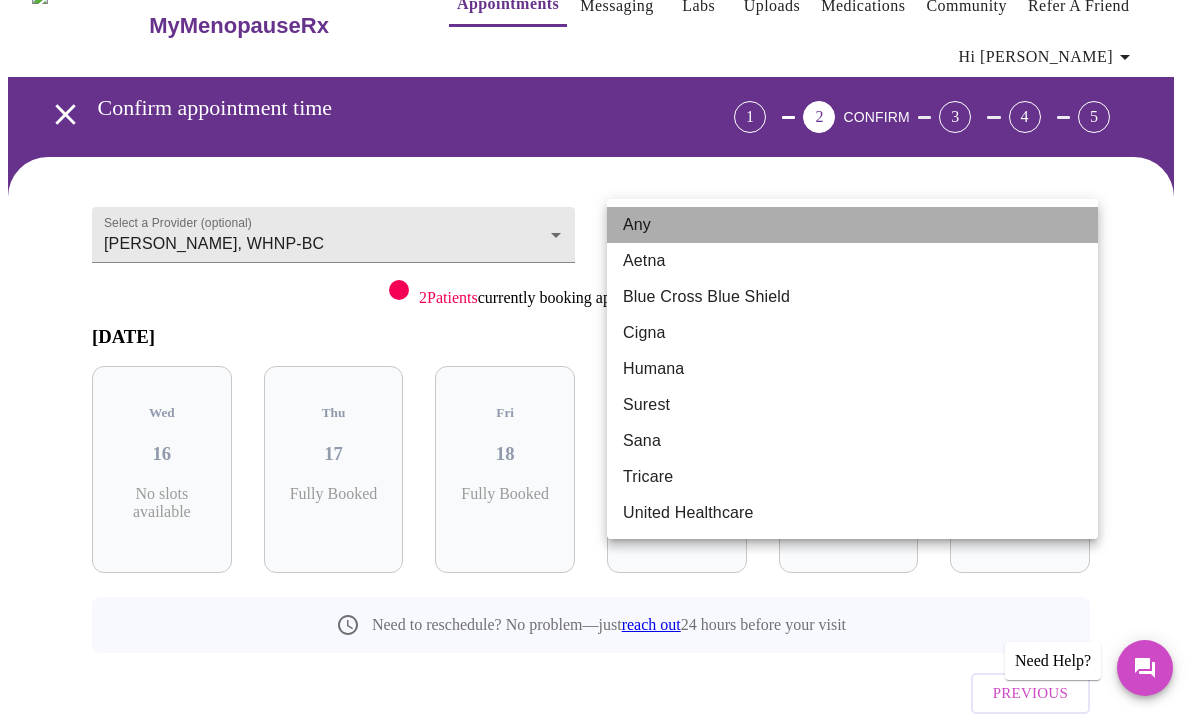 click on "Any" at bounding box center (852, 225) 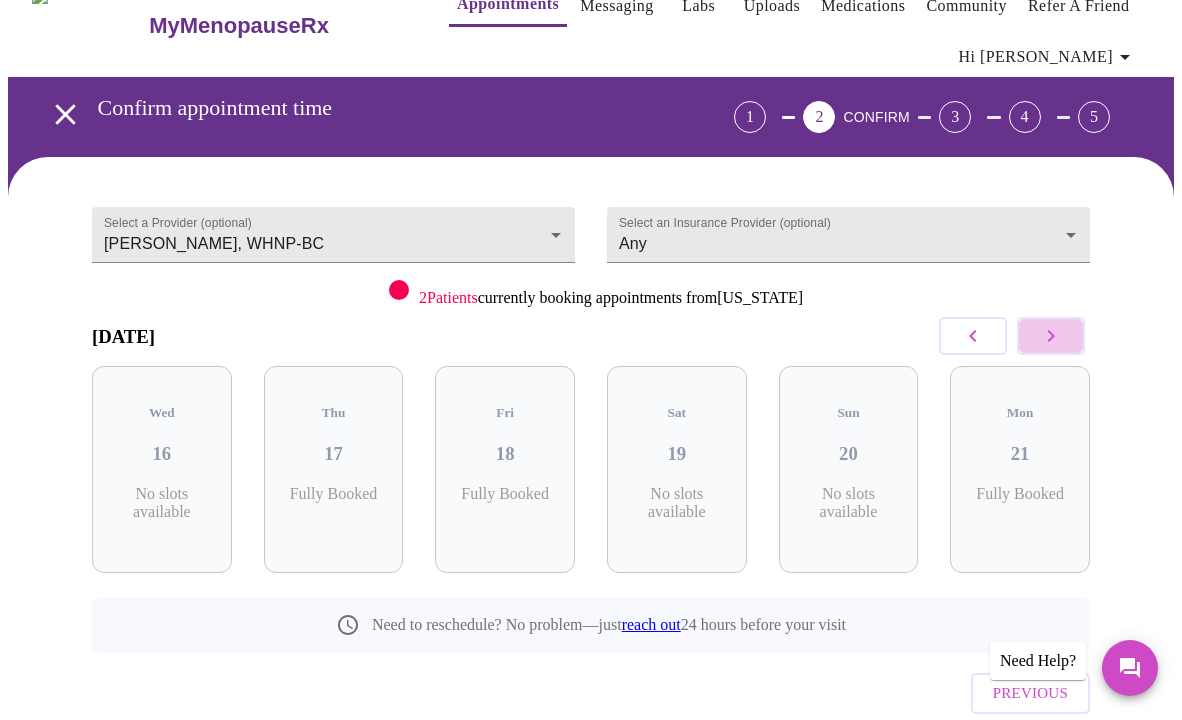 click 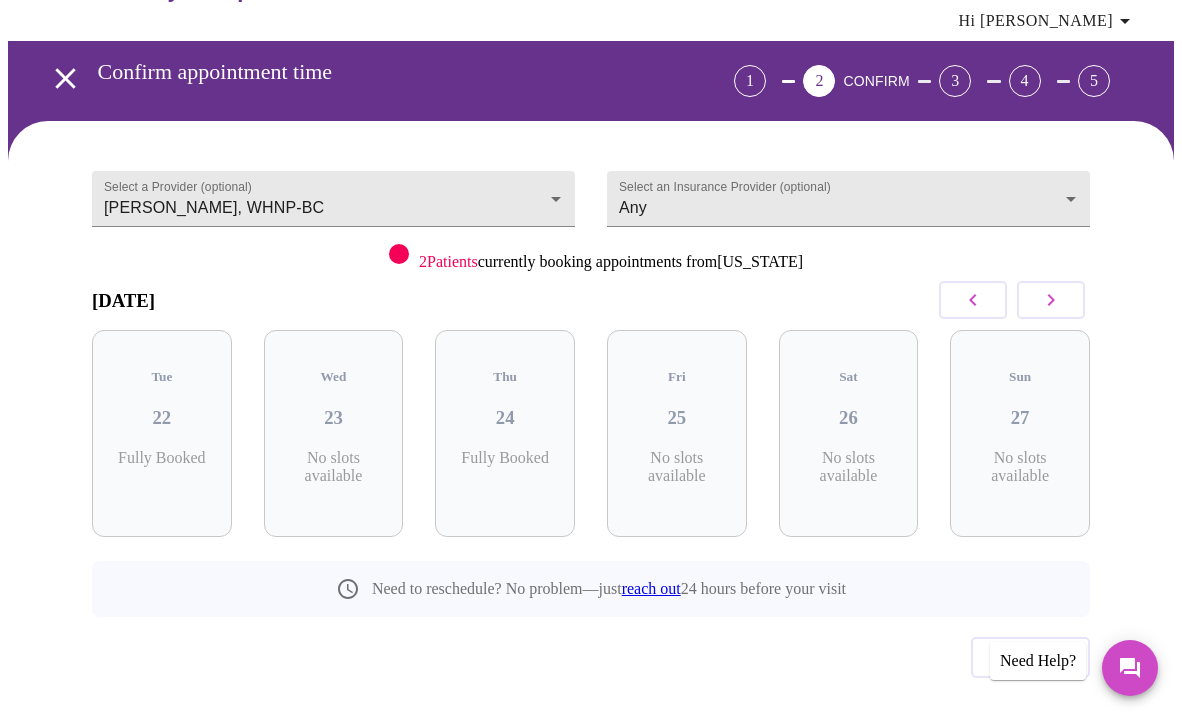 scroll, scrollTop: 94, scrollLeft: 0, axis: vertical 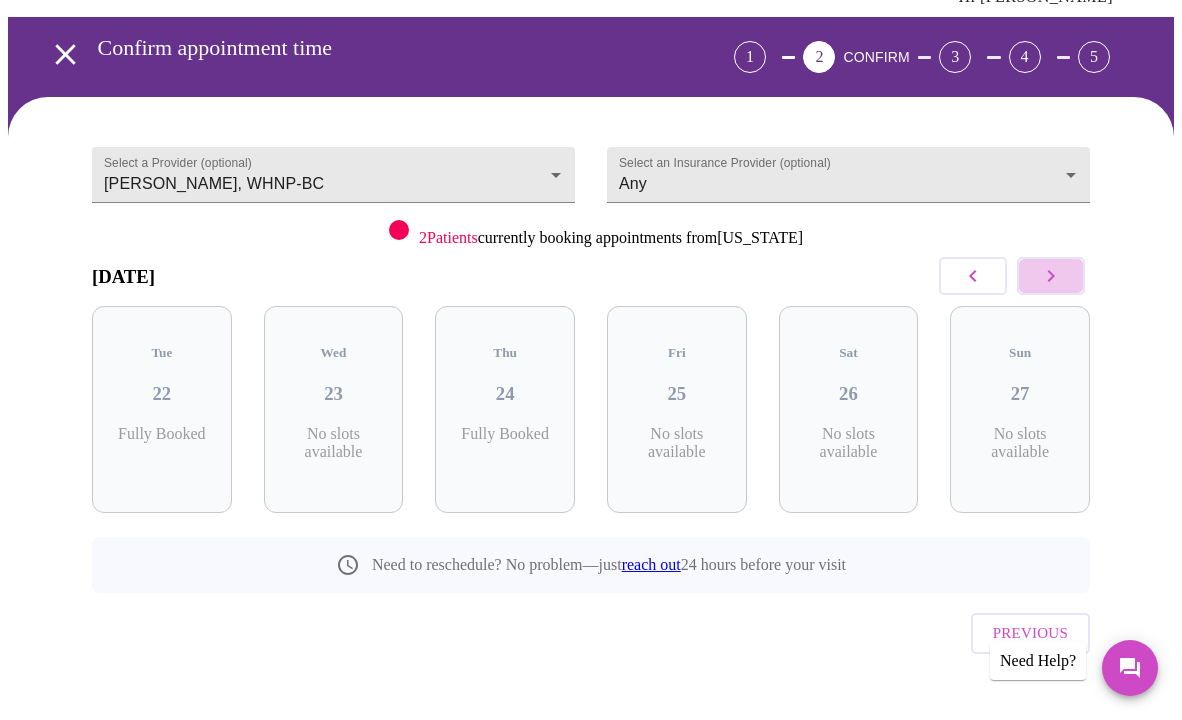 click 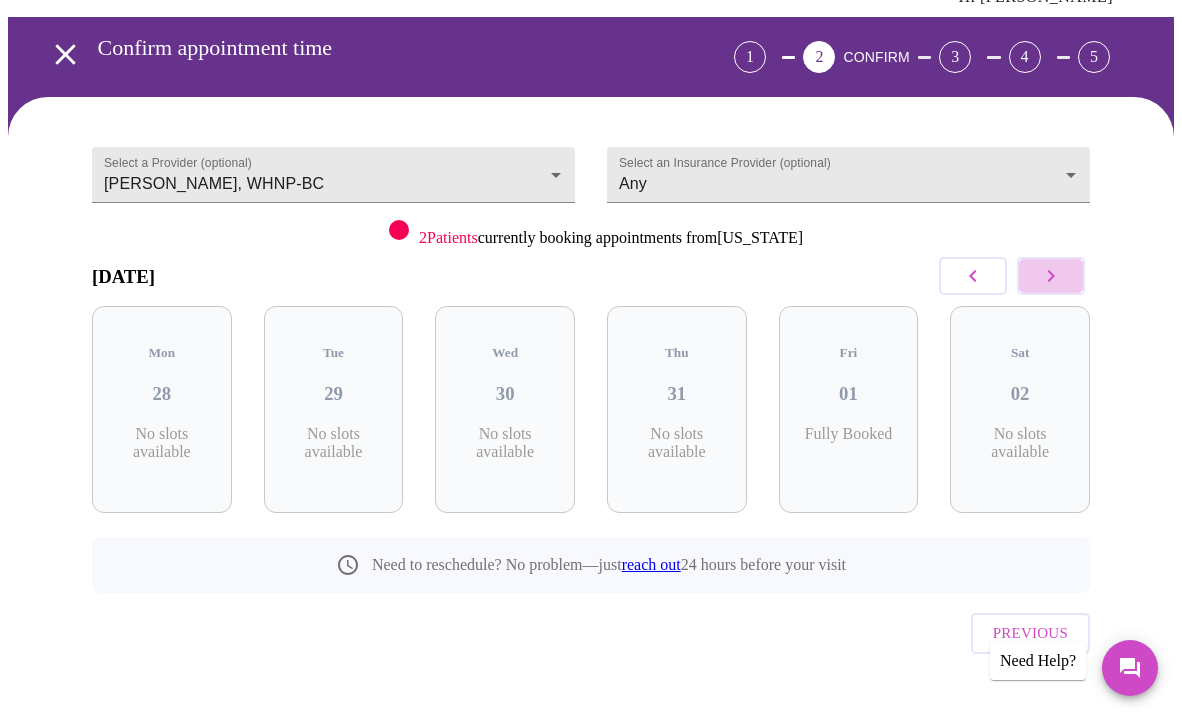click 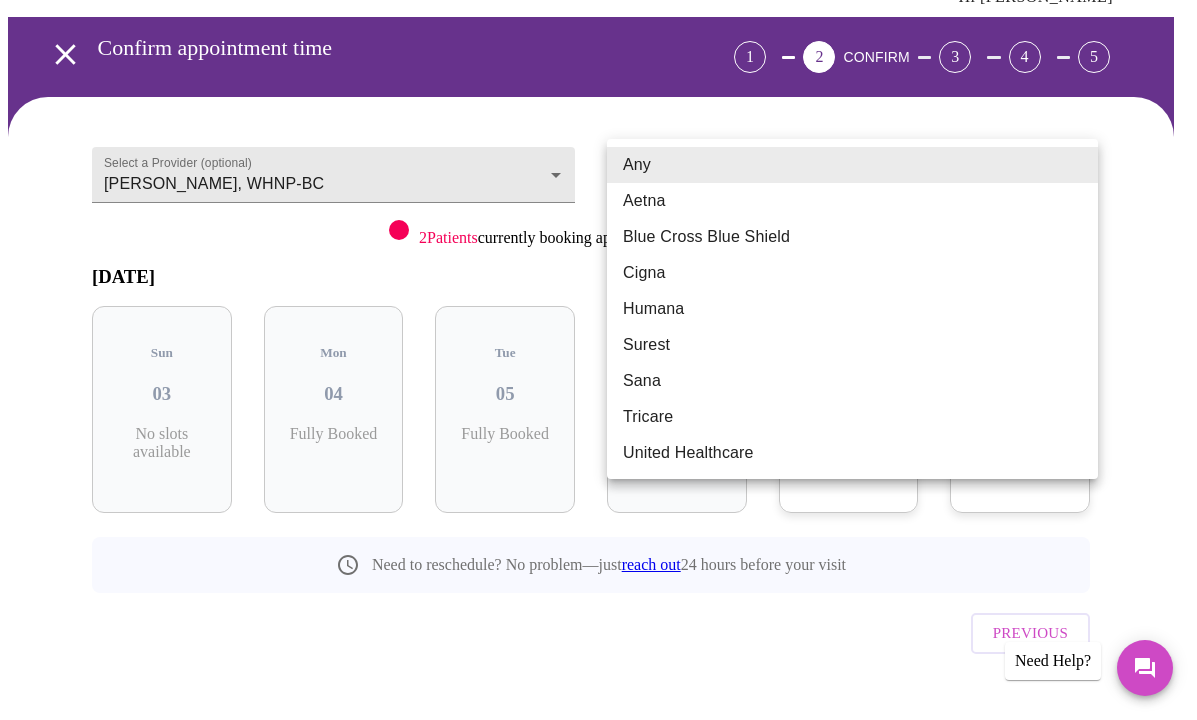 click on "MyMenopauseRx Appointments Messaging Labs Uploads Medications Community Refer a Friend Hi [PERSON_NAME]   Confirm appointment time 1 2 CONFIRM 3 4 5 Select a Provider (optional) [PERSON_NAME], WHNP-BC [PERSON_NAME], WHNP-BC Select an Insurance Provider (optional) Any Any 2  Patients  currently booking appointments from  [US_STATE] [DATE] Sun 03 No slots available Mon 04 Fully Booked Tue 05 Fully Booked Wed 06 No slots available Thu 07 4  Slots Left ( 6  Total) Fri 08 3  Slots Left ( 4  Total) Need to reschedule? No problem—just  reach out  24 hours before your visit Previous Need Help? Settings Billing Invoices Log out Any Aetna Blue Cross Blue Shield Cigna Humana Surest Sana Tricare United Healthcare" at bounding box center [598, 334] 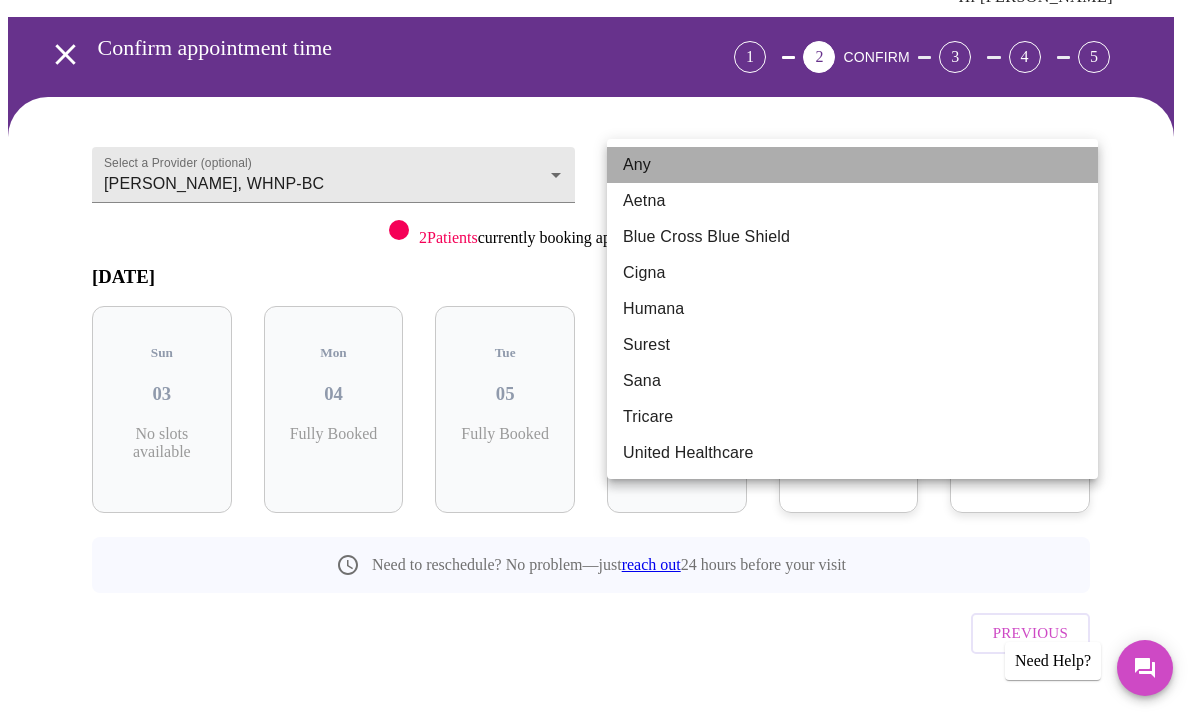 click on "Any" at bounding box center (852, 165) 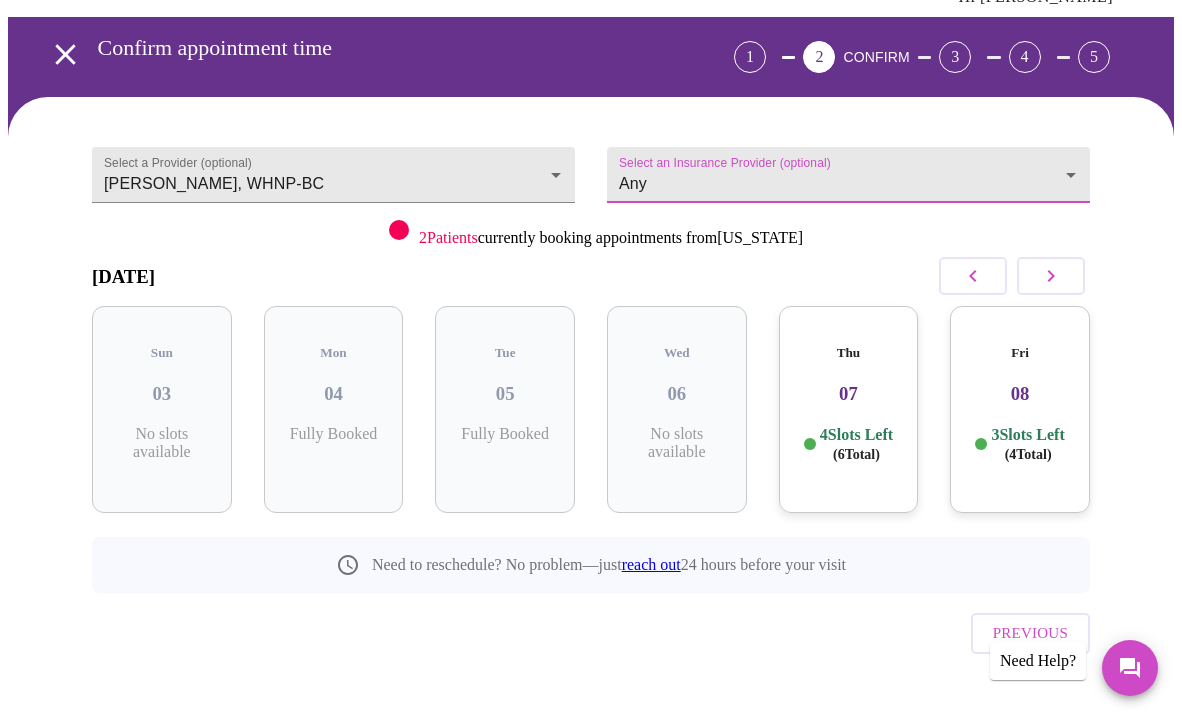 click on "MyMenopauseRx Appointments Messaging Labs Uploads Medications Community Refer a Friend Hi [PERSON_NAME]   Confirm appointment time 1 2 CONFIRM 3 4 5 Select a Provider (optional) [PERSON_NAME], WHNP-BC [PERSON_NAME], WHNP-BC Select an Insurance Provider (optional) Any Any 2  Patients  currently booking appointments from  [US_STATE] [DATE] Sun 03 No slots available Mon 04 Fully Booked Tue 05 Fully Booked Wed 06 No slots available Thu 07 4  Slots Left ( 6  Total) Fri 08 3  Slots Left ( 4  Total) Need to reschedule? No problem—just  reach out  24 hours before your visit Previous Need Help? Settings Billing Invoices Log out" at bounding box center (591, 334) 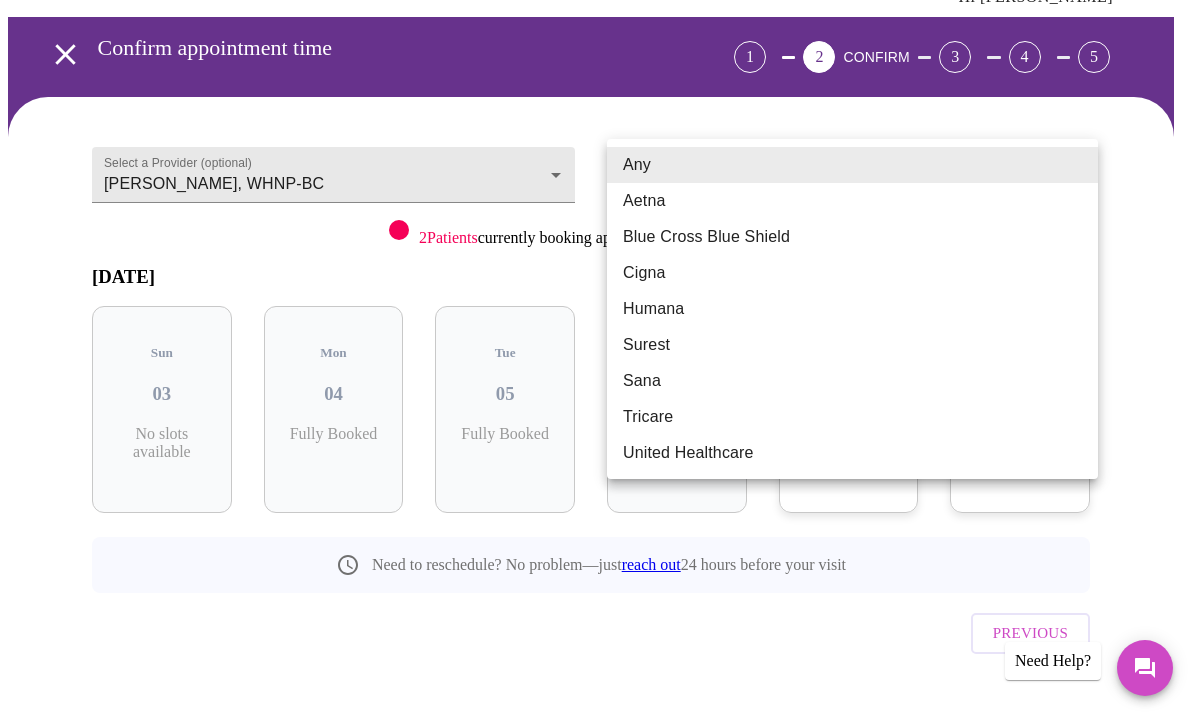 click at bounding box center (598, 360) 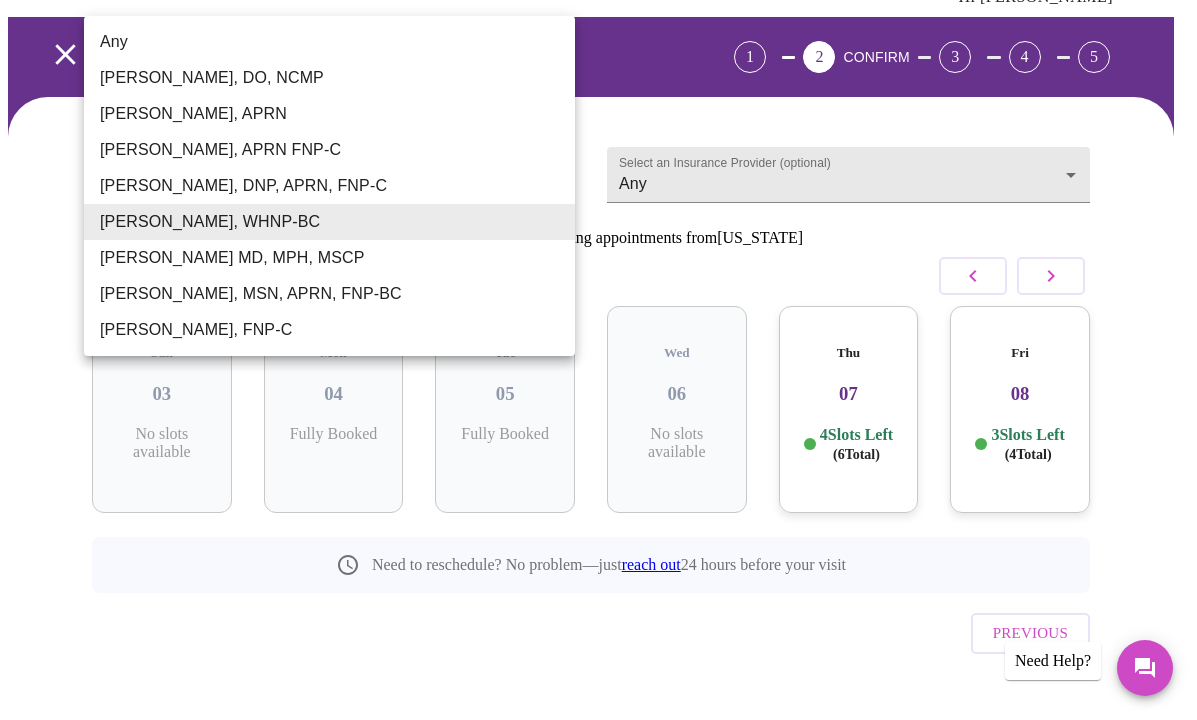 click on "MyMenopauseRx Appointments Messaging Labs Uploads Medications Community Refer a Friend Hi [PERSON_NAME]   Confirm appointment time 1 2 CONFIRM 3 4 5 Select a Provider (optional) [PERSON_NAME], WHNP-BC [PERSON_NAME], WHNP-BC Select an Insurance Provider (optional) Any Any 2  Patients  currently booking appointments from  [US_STATE] [DATE] Sun 03 No slots available Mon 04 Fully Booked Tue 05 Fully Booked Wed 06 No slots available Thu 07 4  Slots Left ( 6  Total) Fri 08 3  Slots Left ( 4  Total) Need to reschedule? No problem—just  reach out  24 hours before your visit Previous Need Help? Settings Billing Invoices Log out Any [PERSON_NAME], DO, NCMP [PERSON_NAME], APRN [PERSON_NAME], APRN FNP-C [PERSON_NAME], DNP, APRN, FNP-C [PERSON_NAME], WHNP-BC [PERSON_NAME] MD, MPH, MSCP [PERSON_NAME], MSN, APRN, FNP-BC [PERSON_NAME], FNP-C" at bounding box center [598, 334] 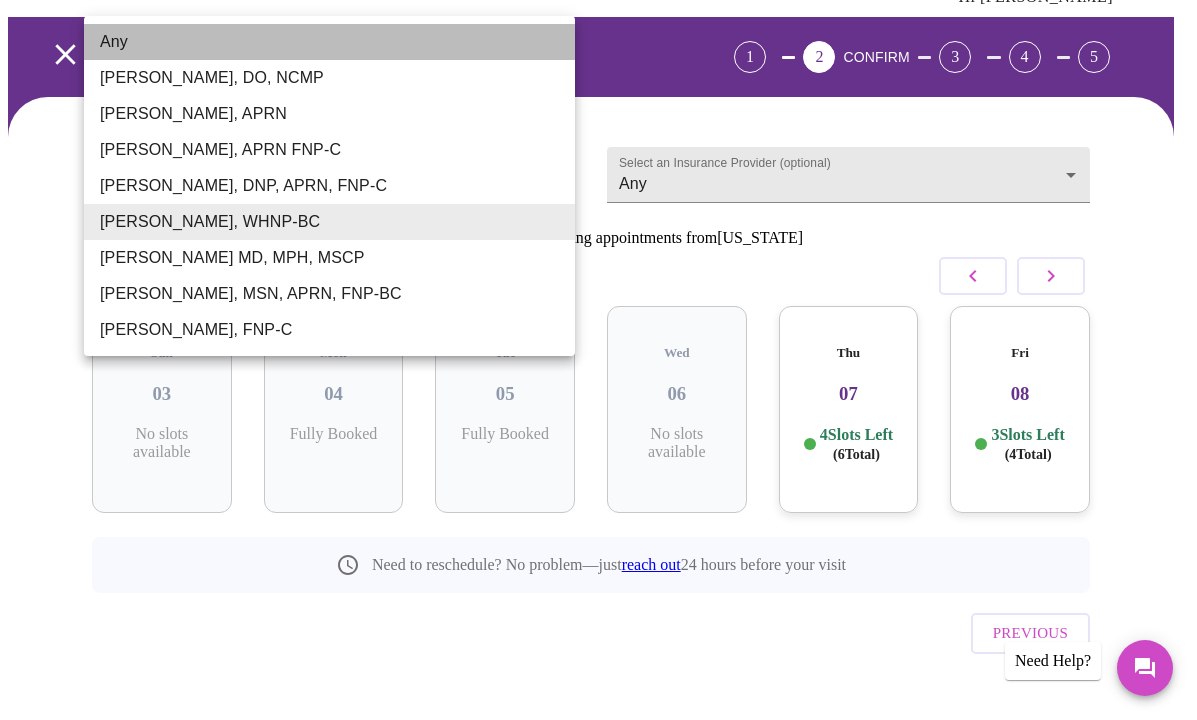 click on "Any" at bounding box center [329, 42] 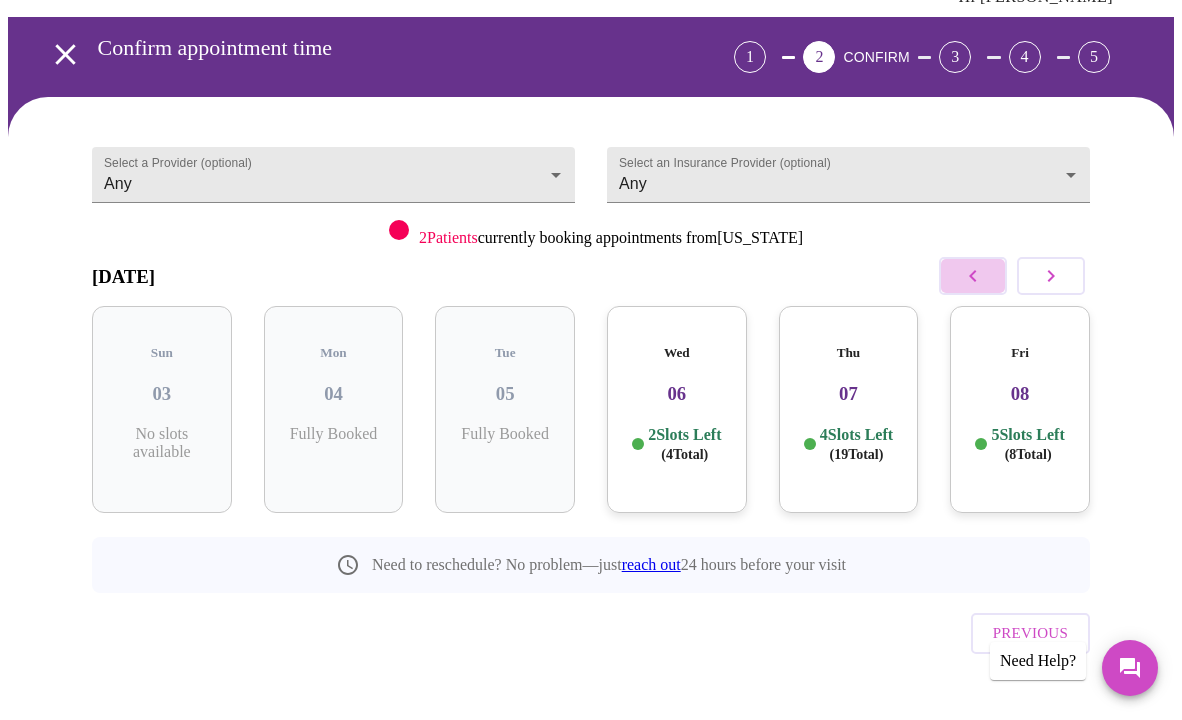 click 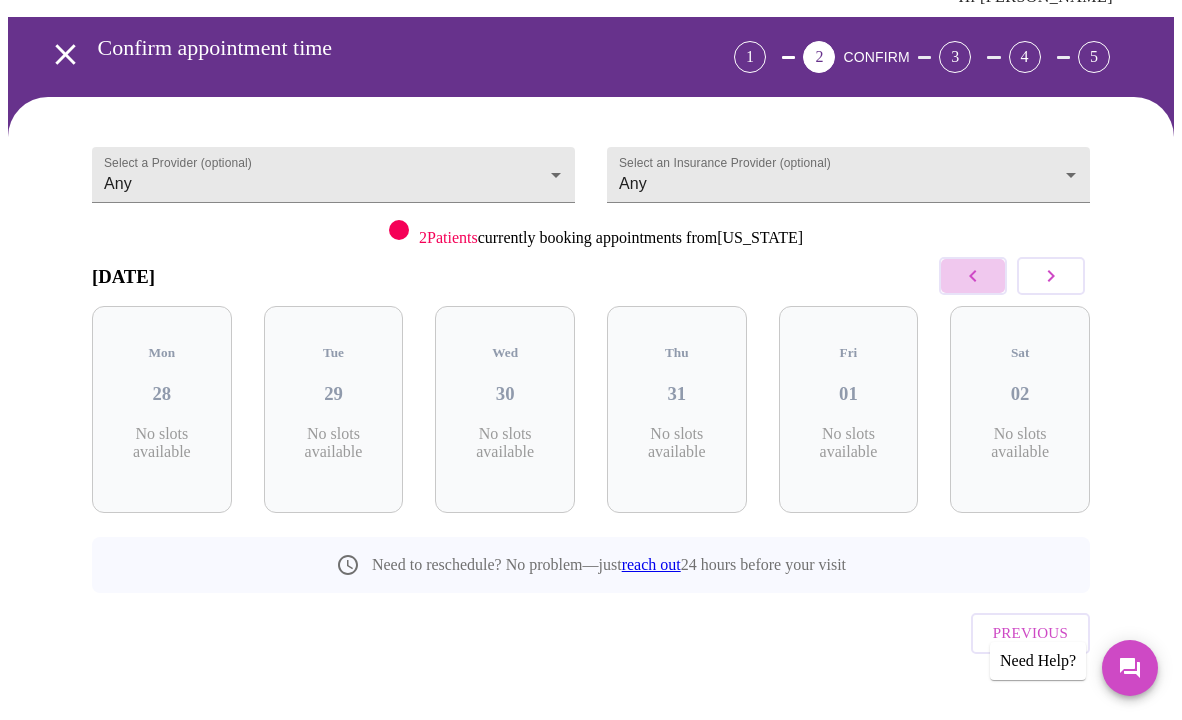 click 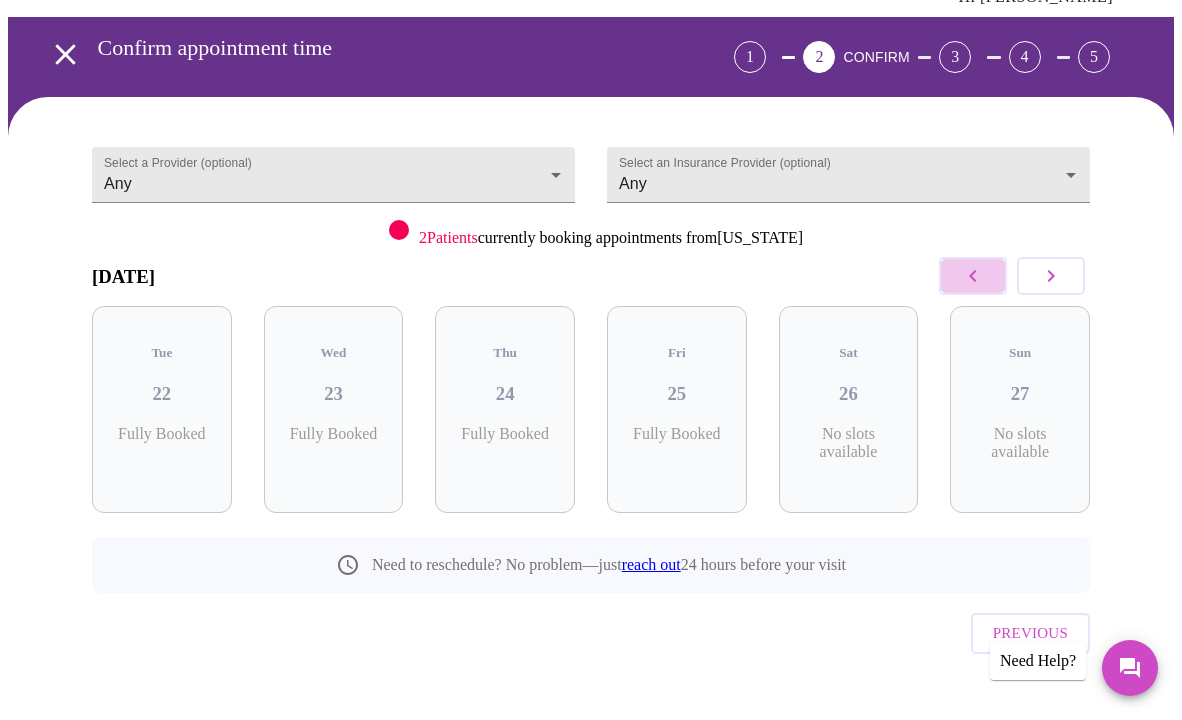 click 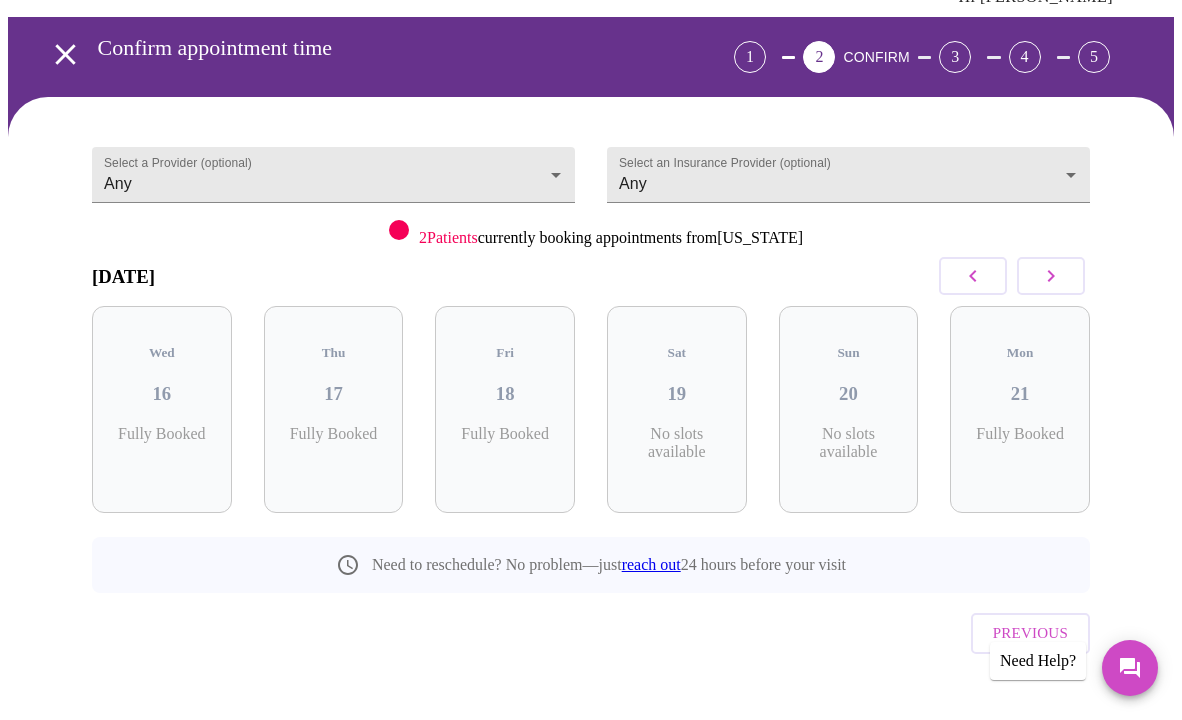 click 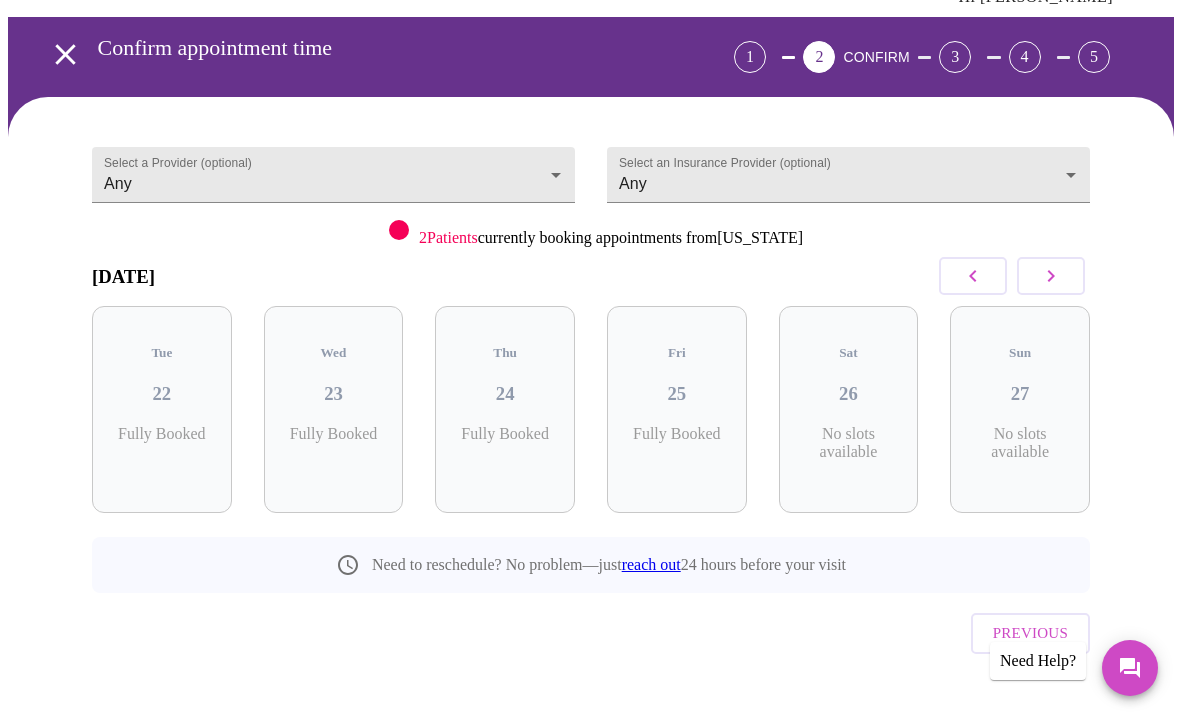 click 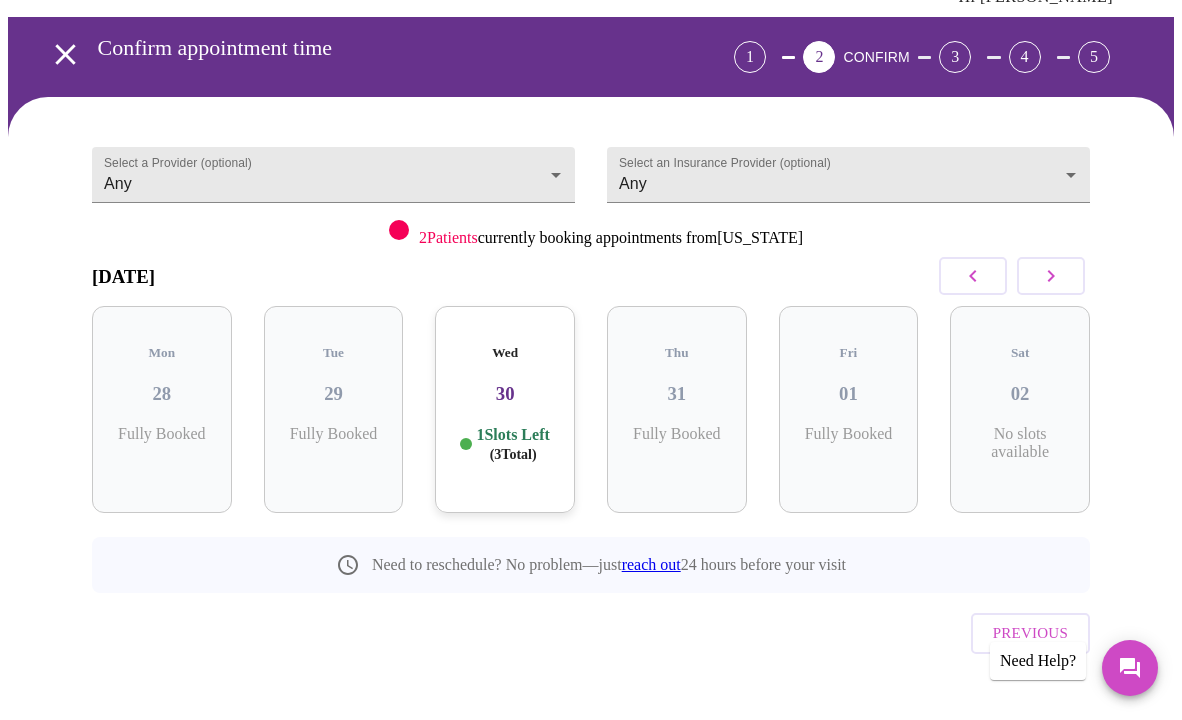 click on "30" at bounding box center [505, 394] 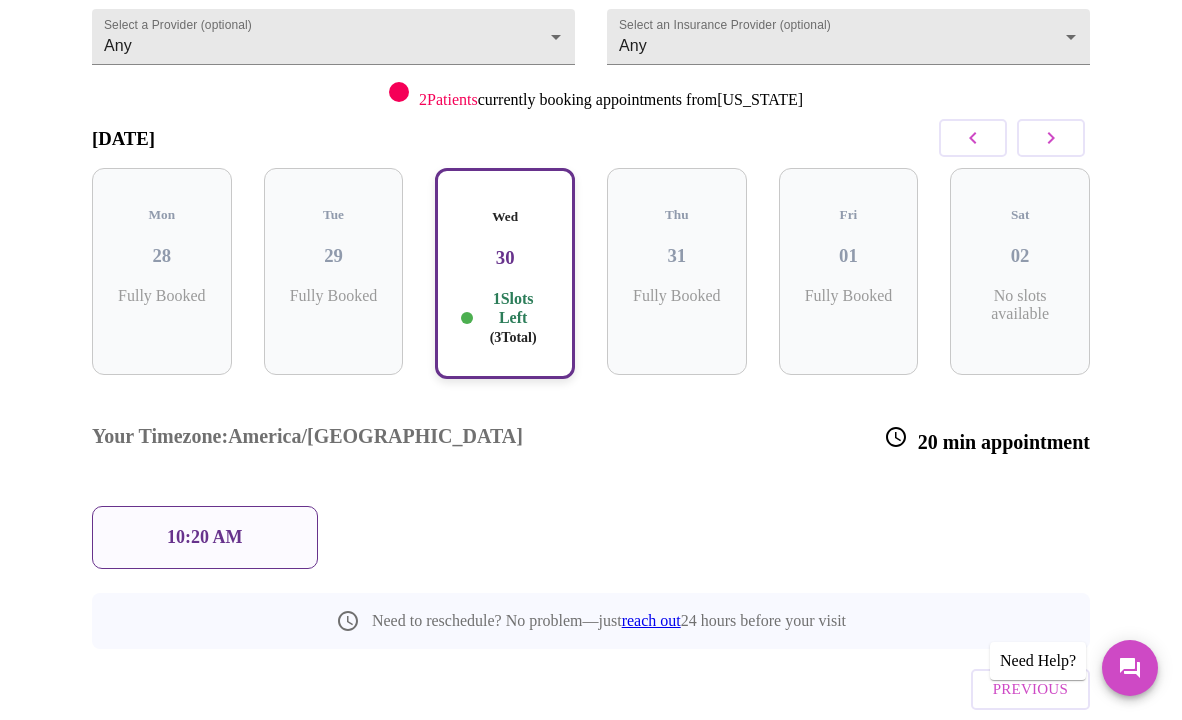 scroll, scrollTop: 243, scrollLeft: 0, axis: vertical 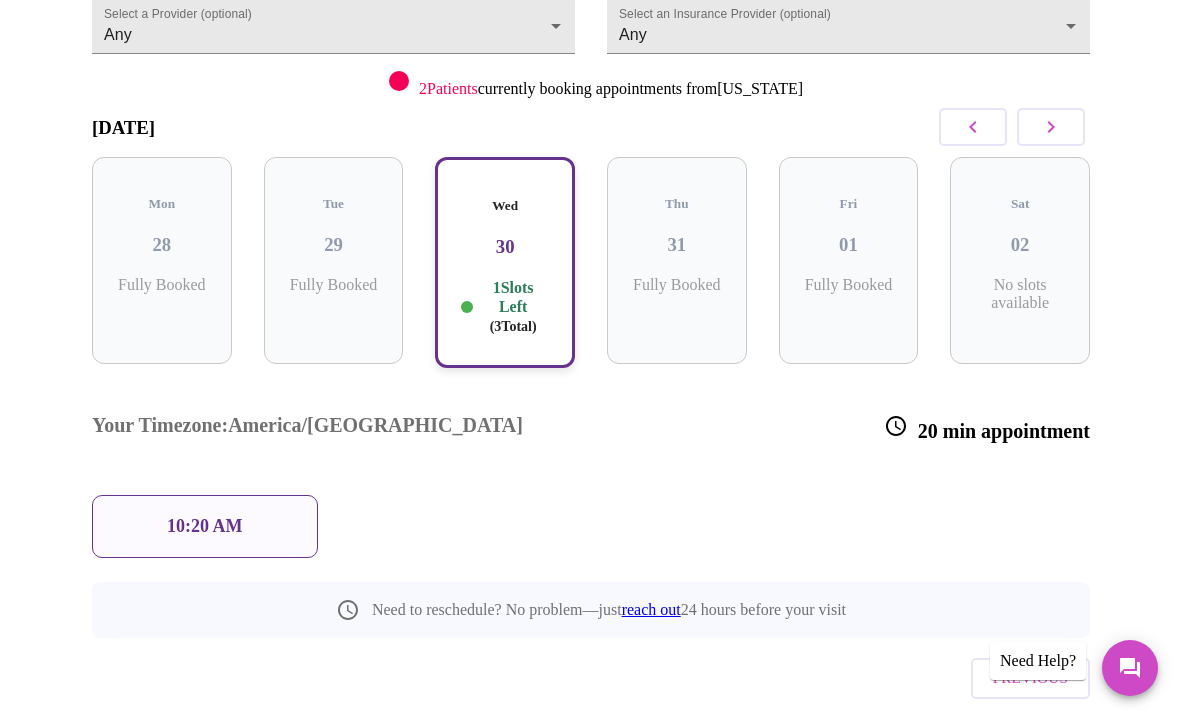 click on "10:20 AM" at bounding box center (205, 526) 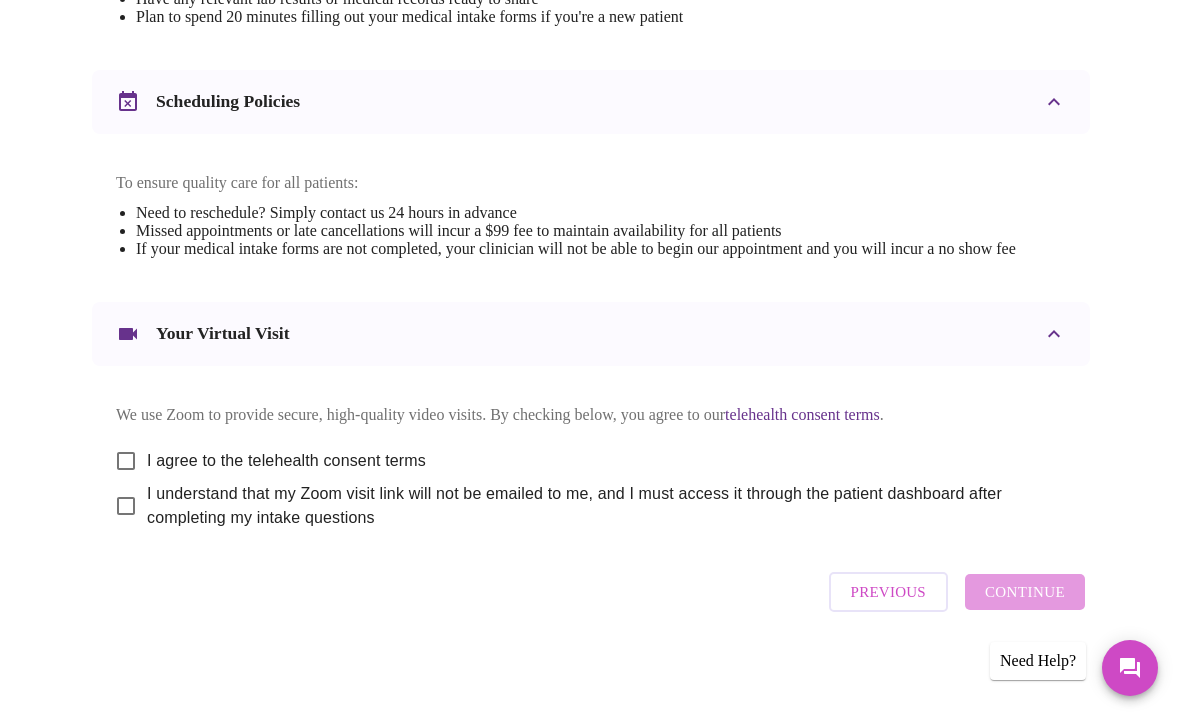scroll, scrollTop: 787, scrollLeft: 0, axis: vertical 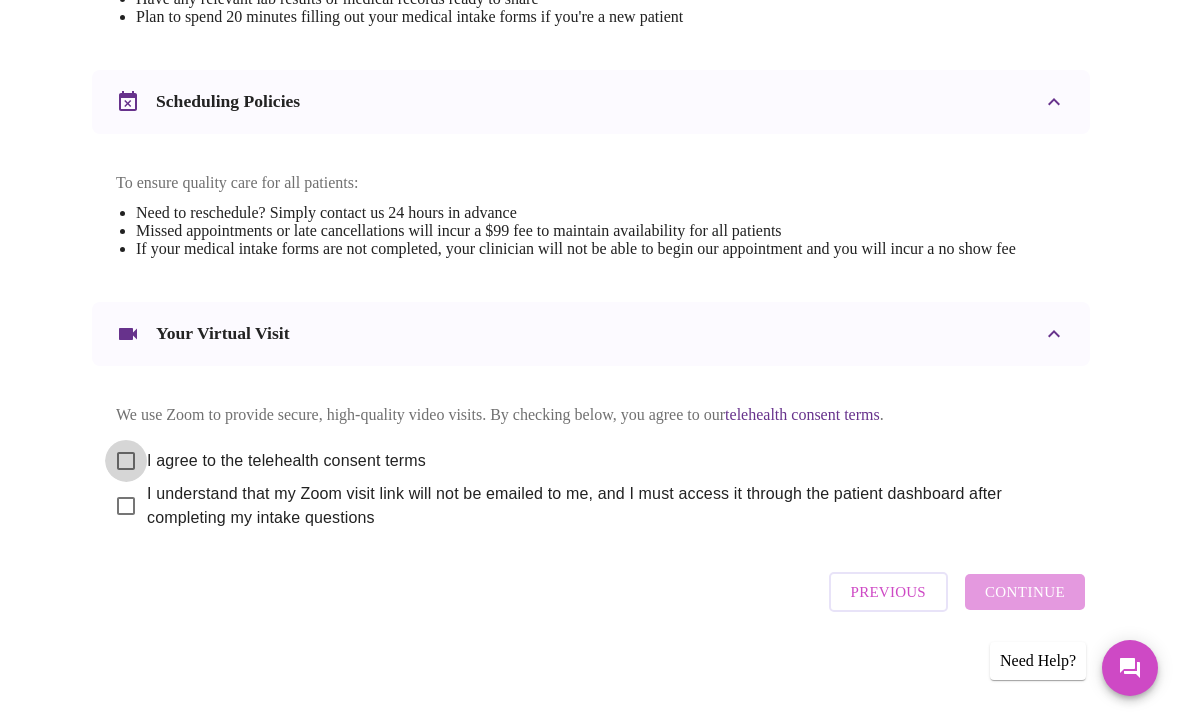 click on "I agree to the telehealth consent terms" at bounding box center [126, 461] 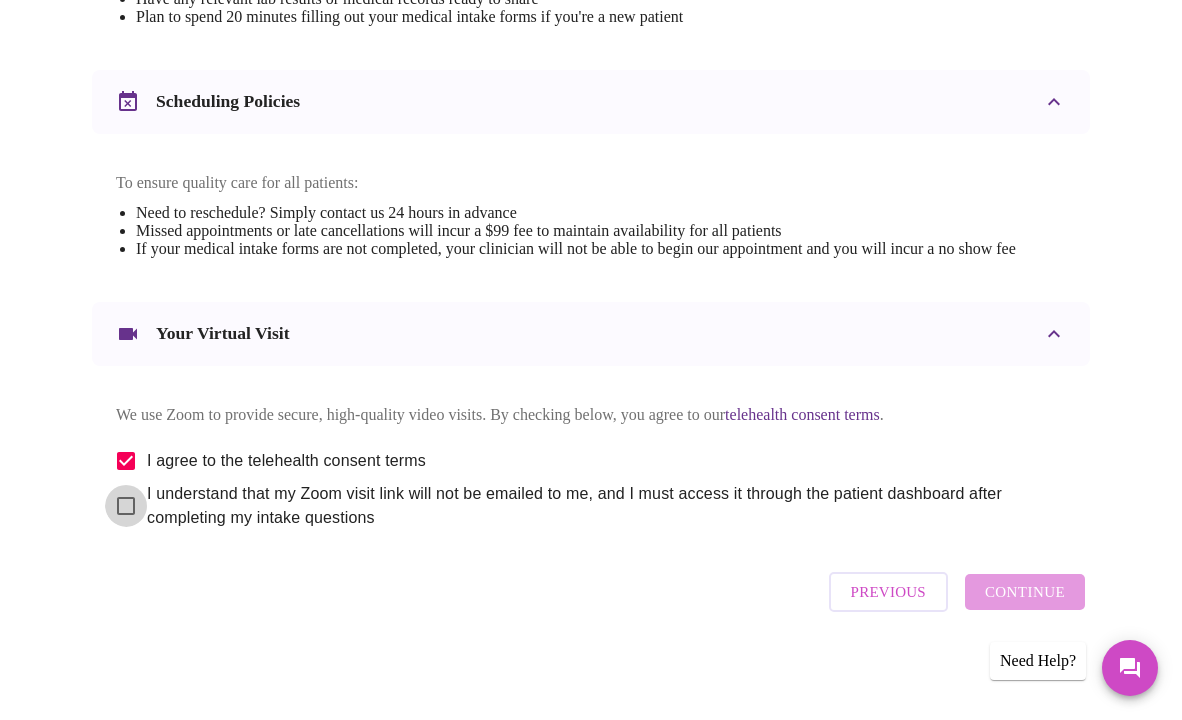 click on "I understand that my Zoom visit link will not be emailed to me, and I must access it through the patient dashboard after completing my intake questions" at bounding box center (126, 506) 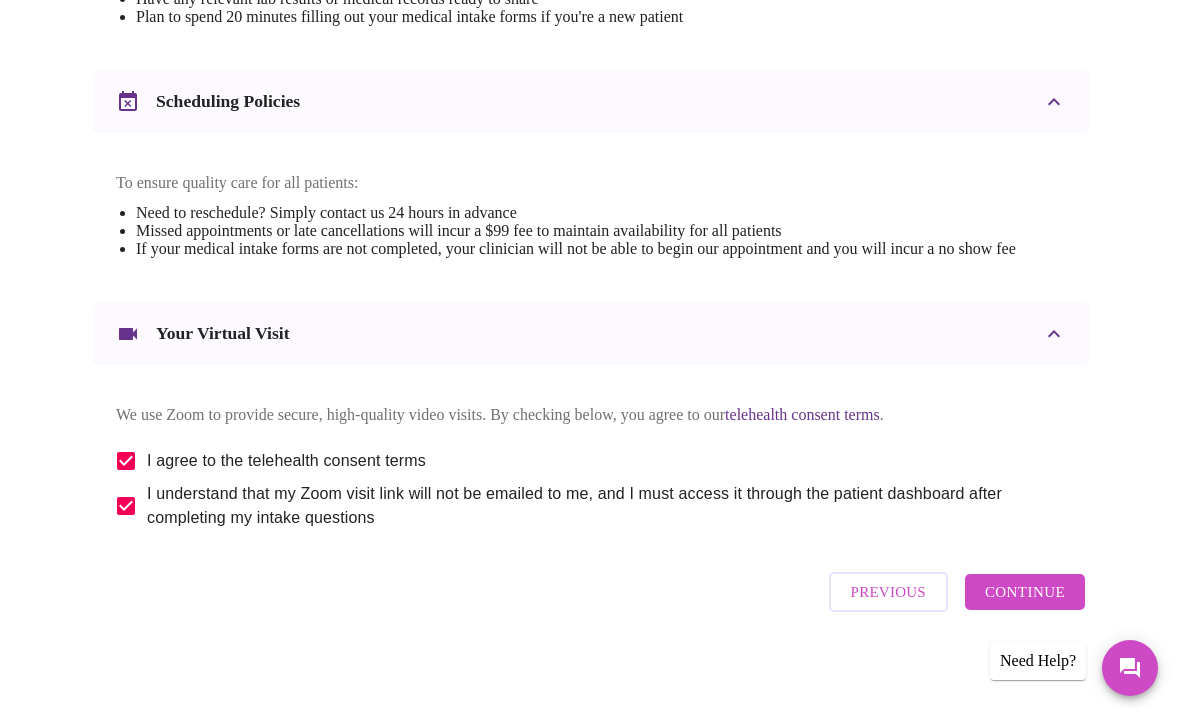 click on "Continue" at bounding box center [1025, 592] 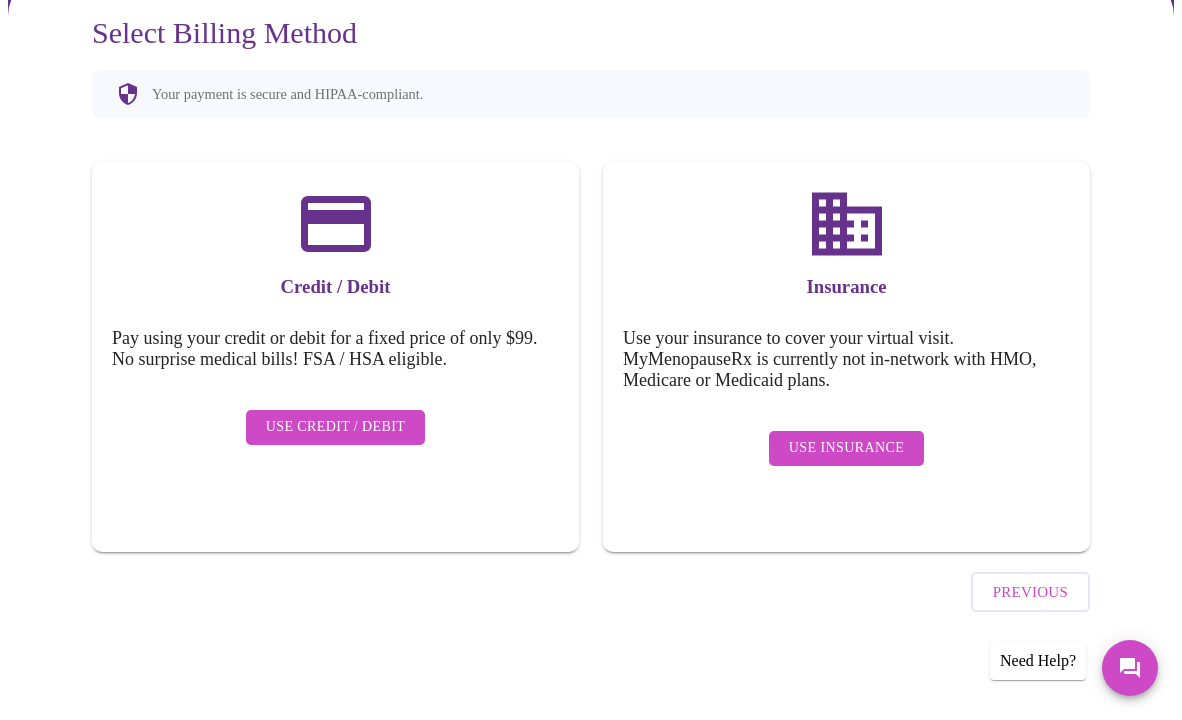 scroll, scrollTop: 159, scrollLeft: 0, axis: vertical 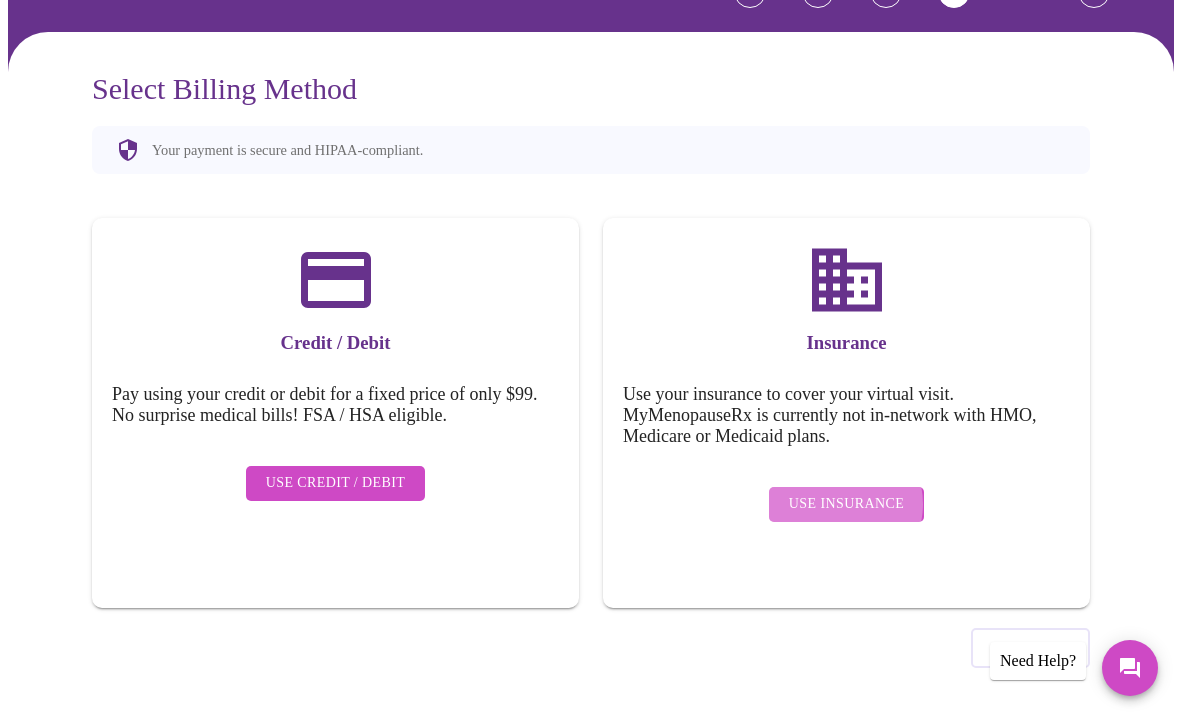click on "Use Insurance" at bounding box center [846, 504] 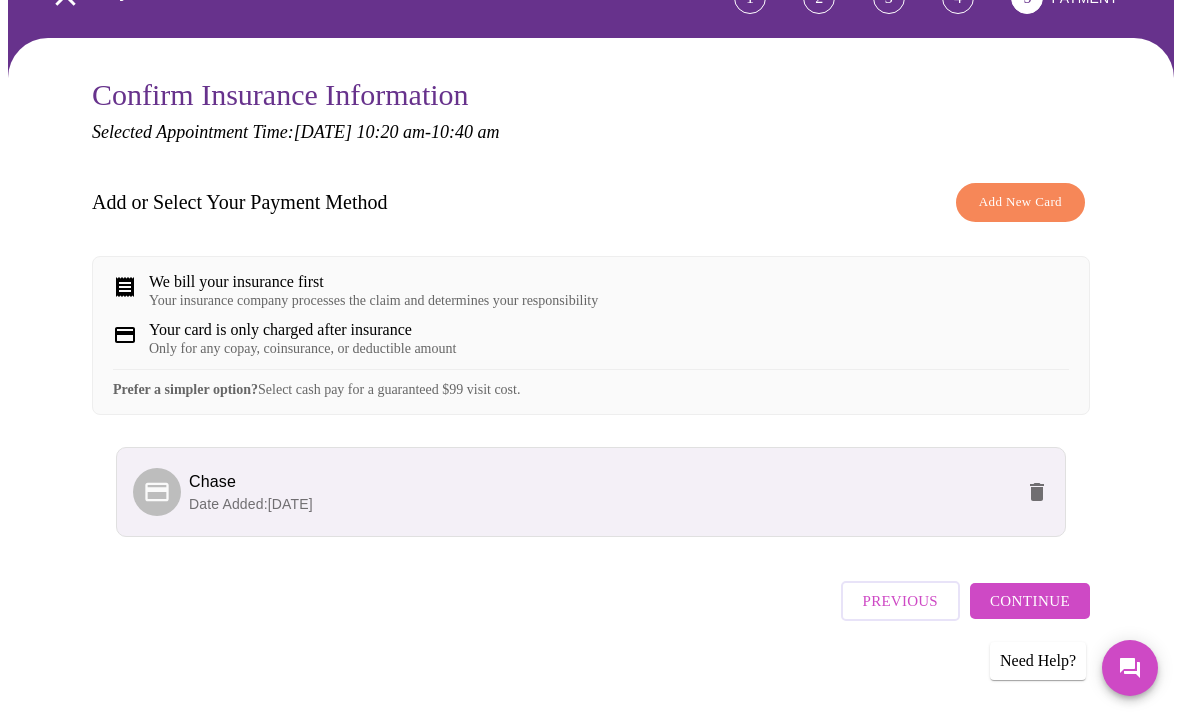 scroll, scrollTop: 178, scrollLeft: 0, axis: vertical 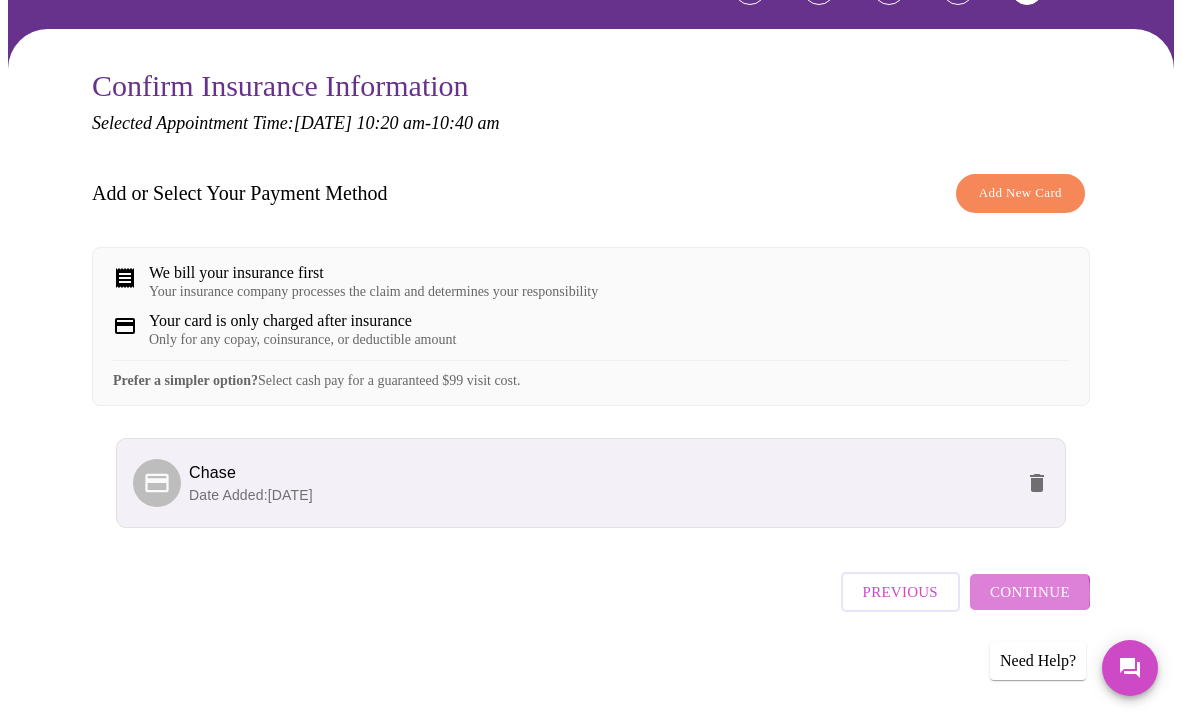 click on "Continue" at bounding box center [1030, 592] 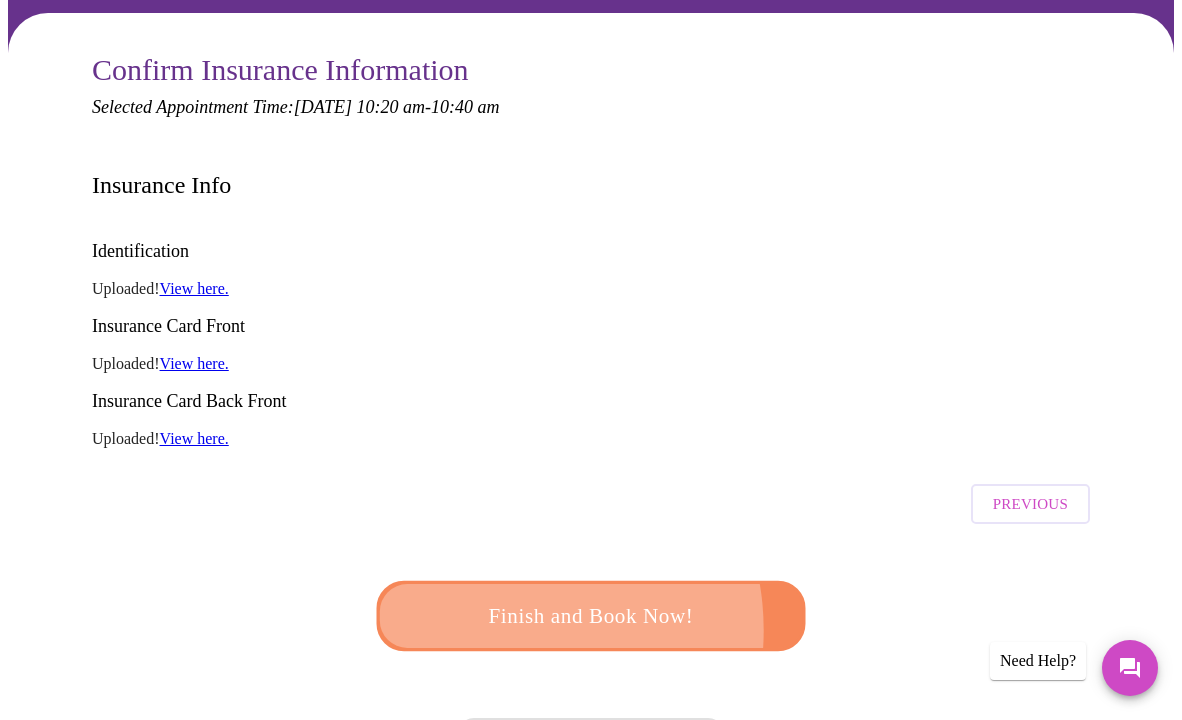 click on "Finish and Book Now!" at bounding box center [591, 616] 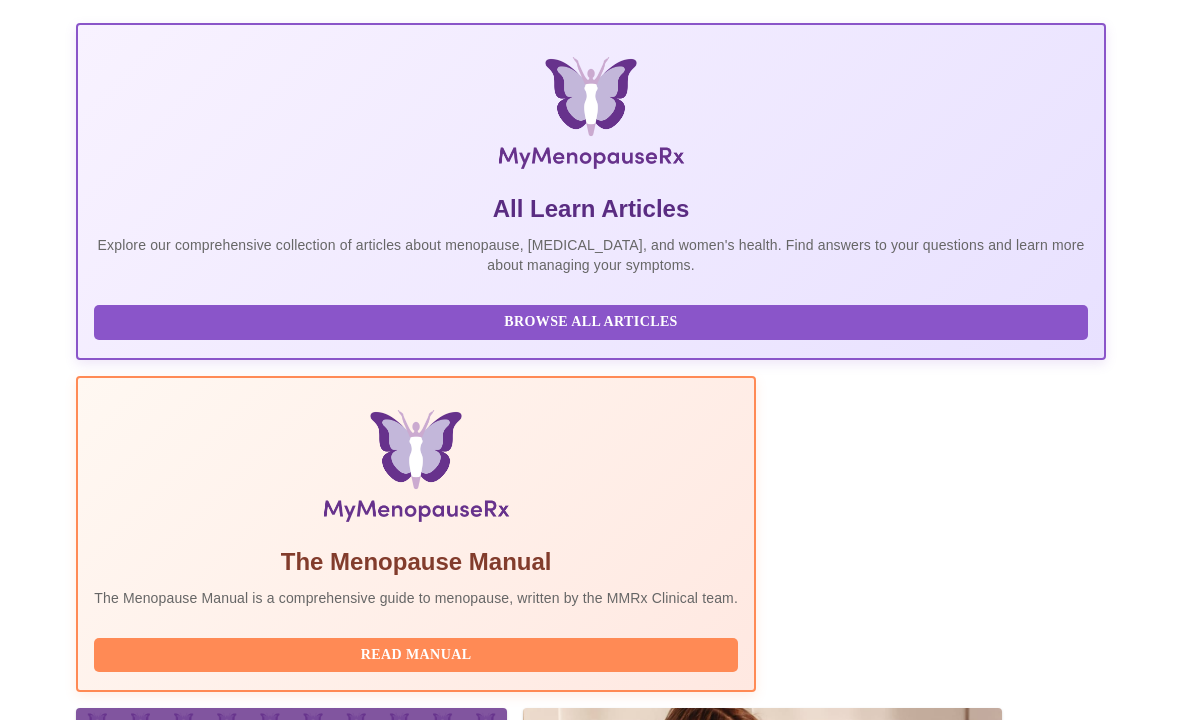 scroll, scrollTop: 2, scrollLeft: 0, axis: vertical 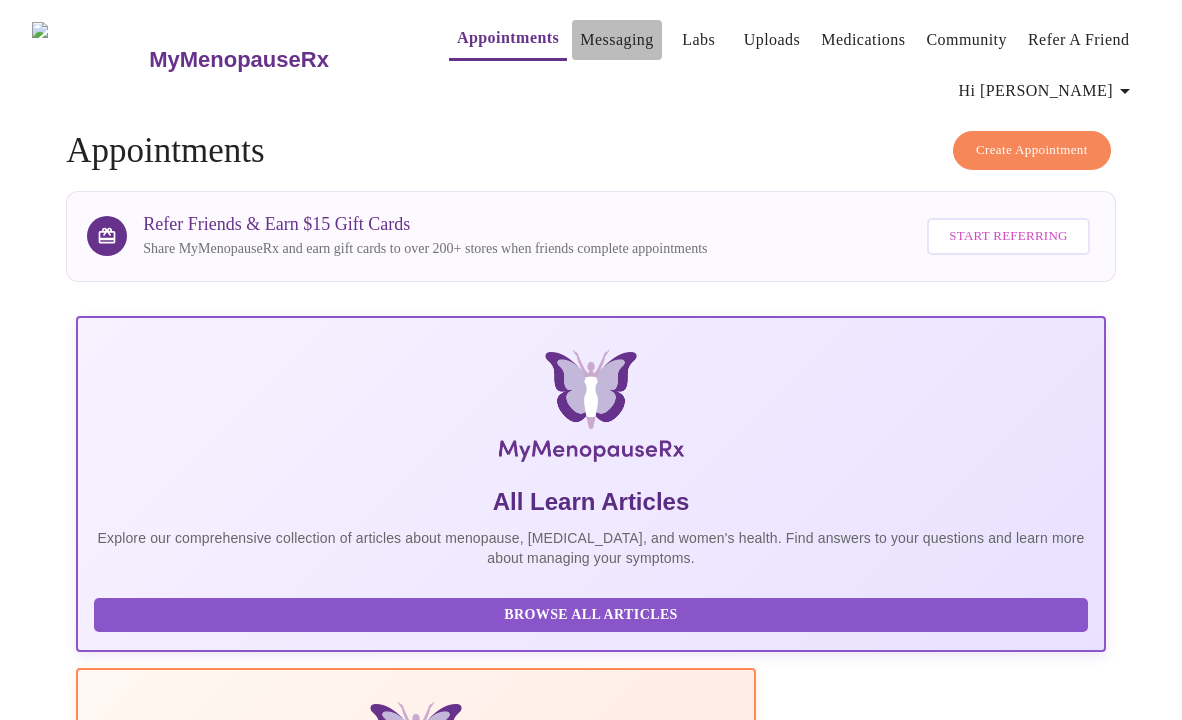 click on "Messaging" at bounding box center [616, 40] 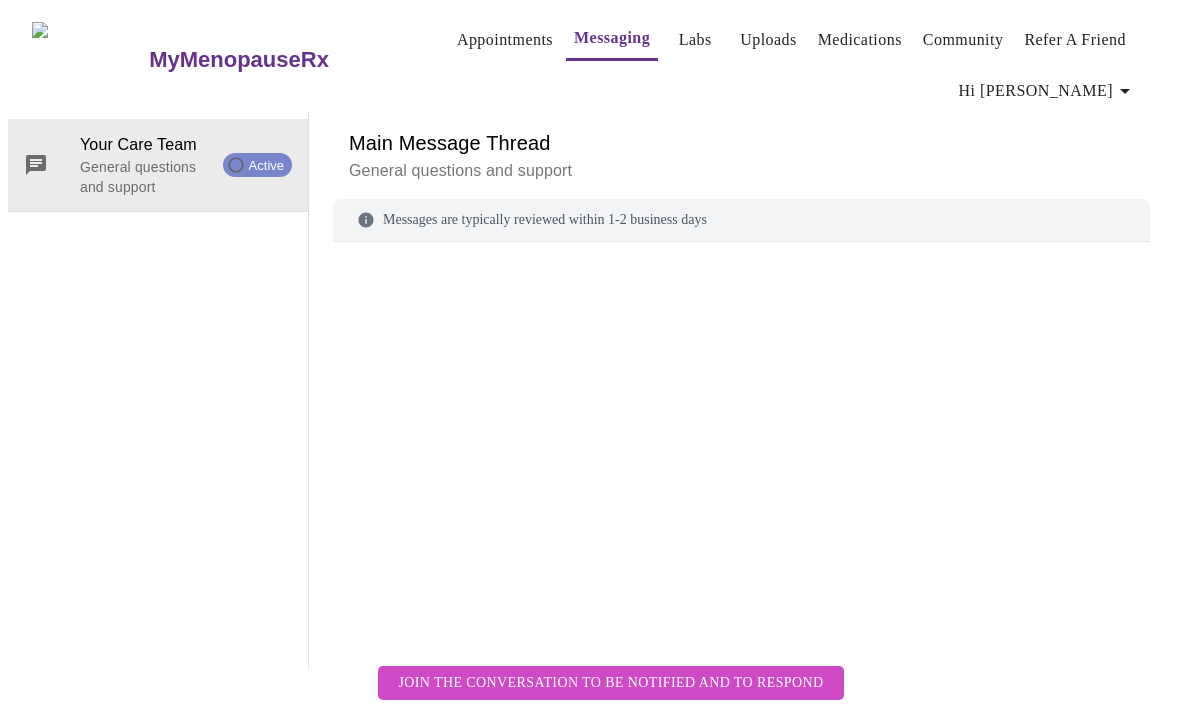 scroll, scrollTop: 103, scrollLeft: 0, axis: vertical 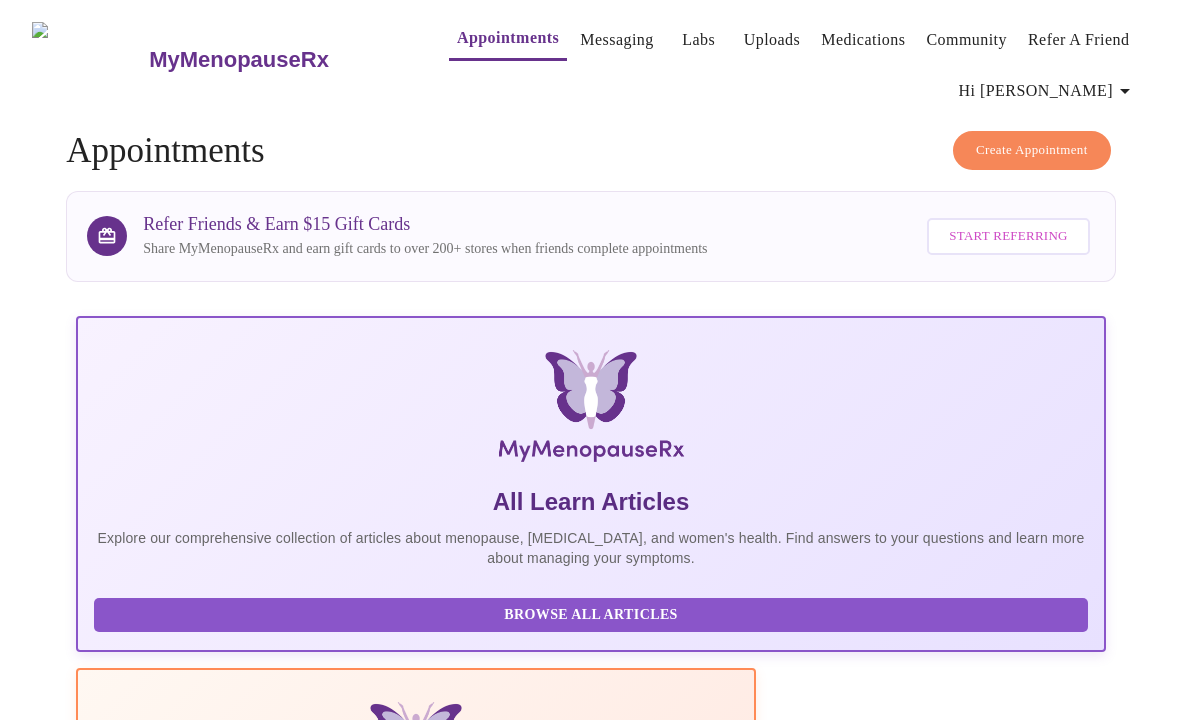 click on "Hi [PERSON_NAME]" at bounding box center (1048, 91) 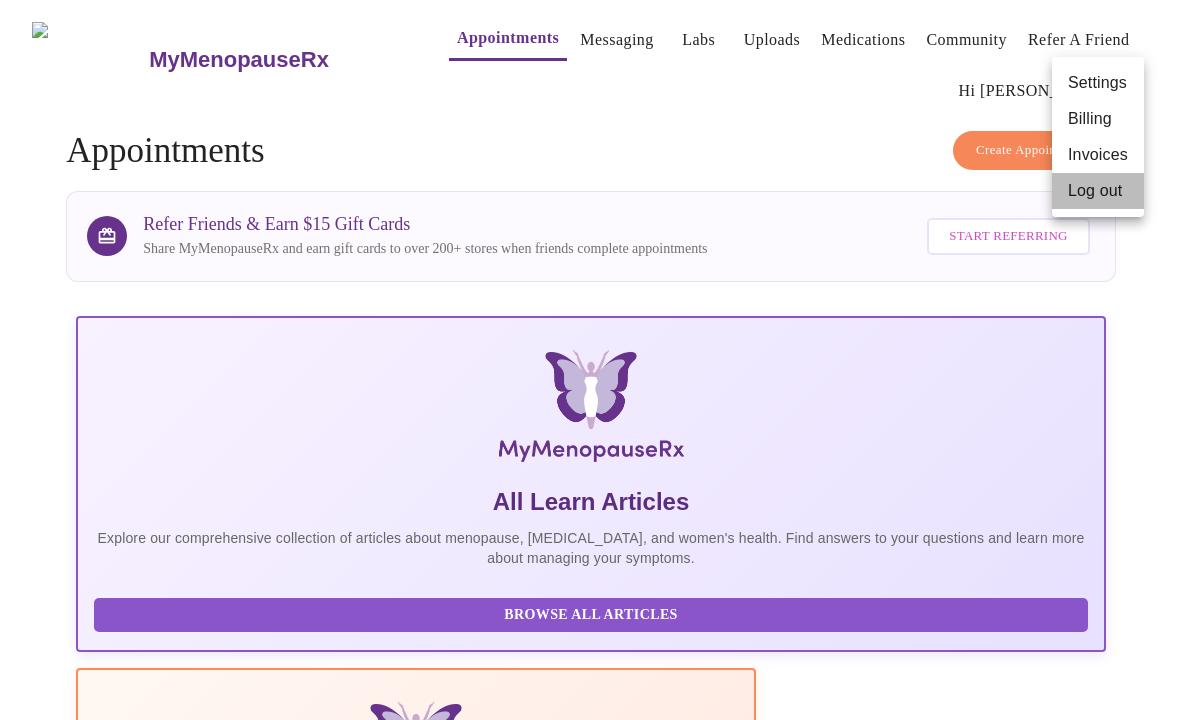 click on "Log out" at bounding box center (1098, 191) 